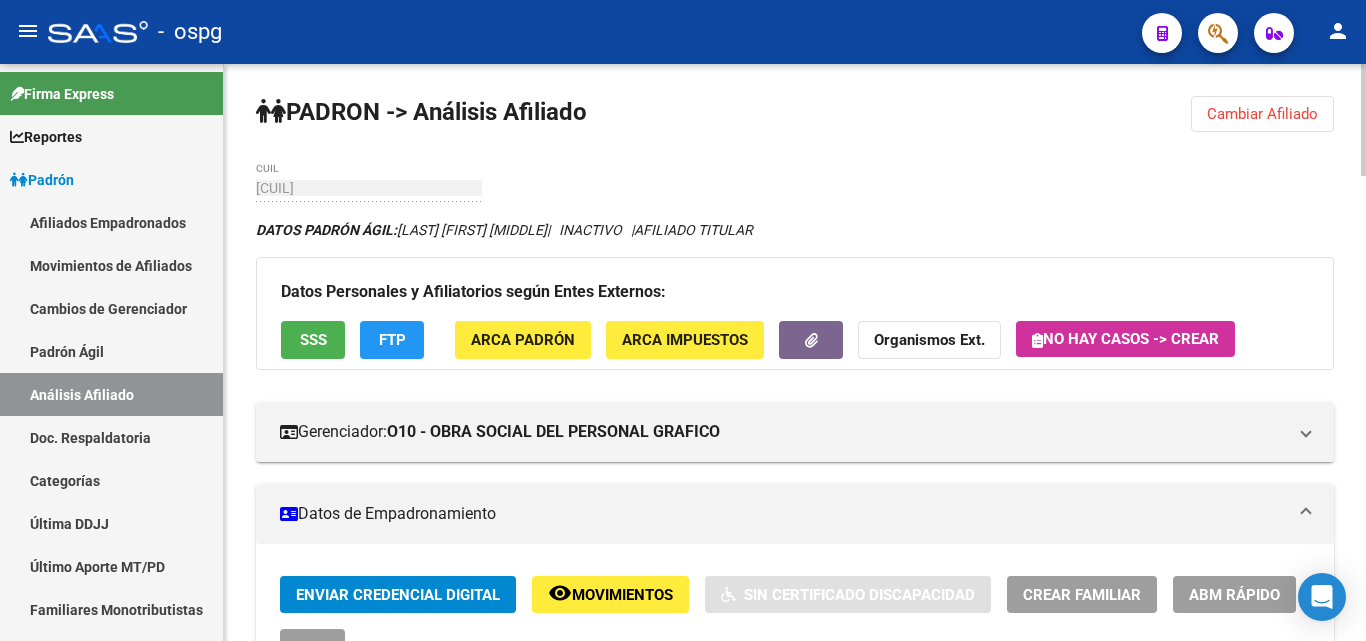 scroll, scrollTop: 0, scrollLeft: 0, axis: both 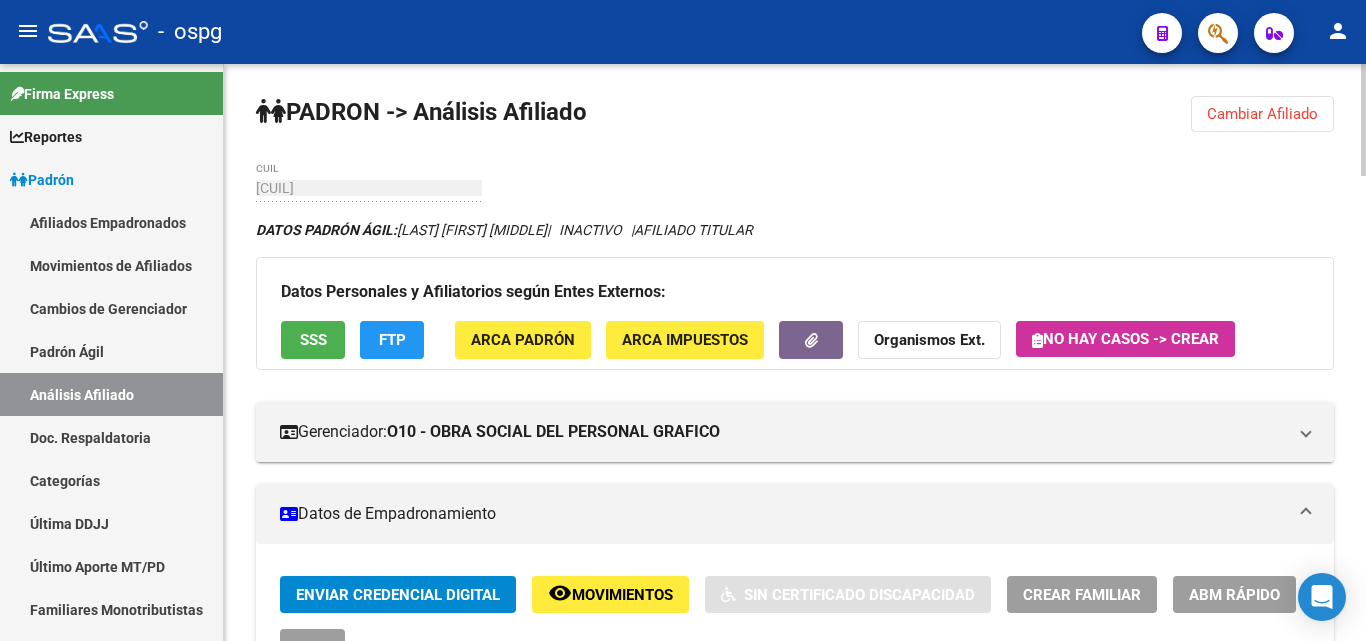 drag, startPoint x: 1272, startPoint y: 114, endPoint x: 1206, endPoint y: 155, distance: 77.698135 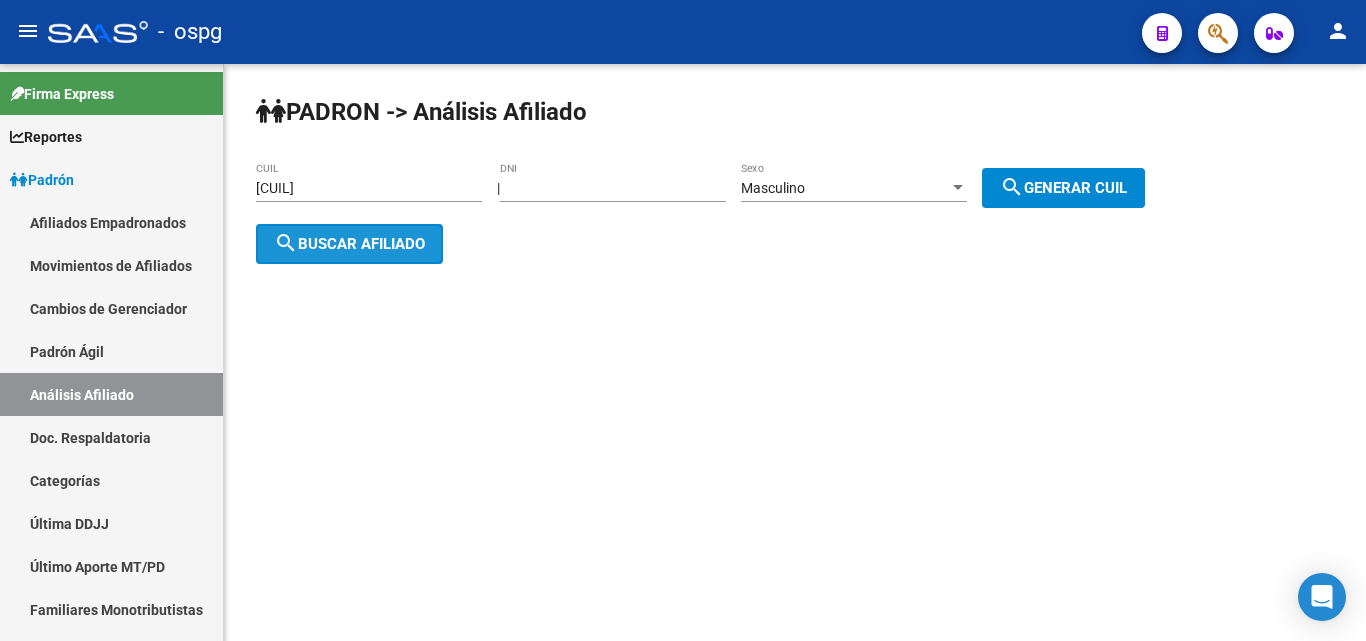 click on "search  Buscar afiliado" 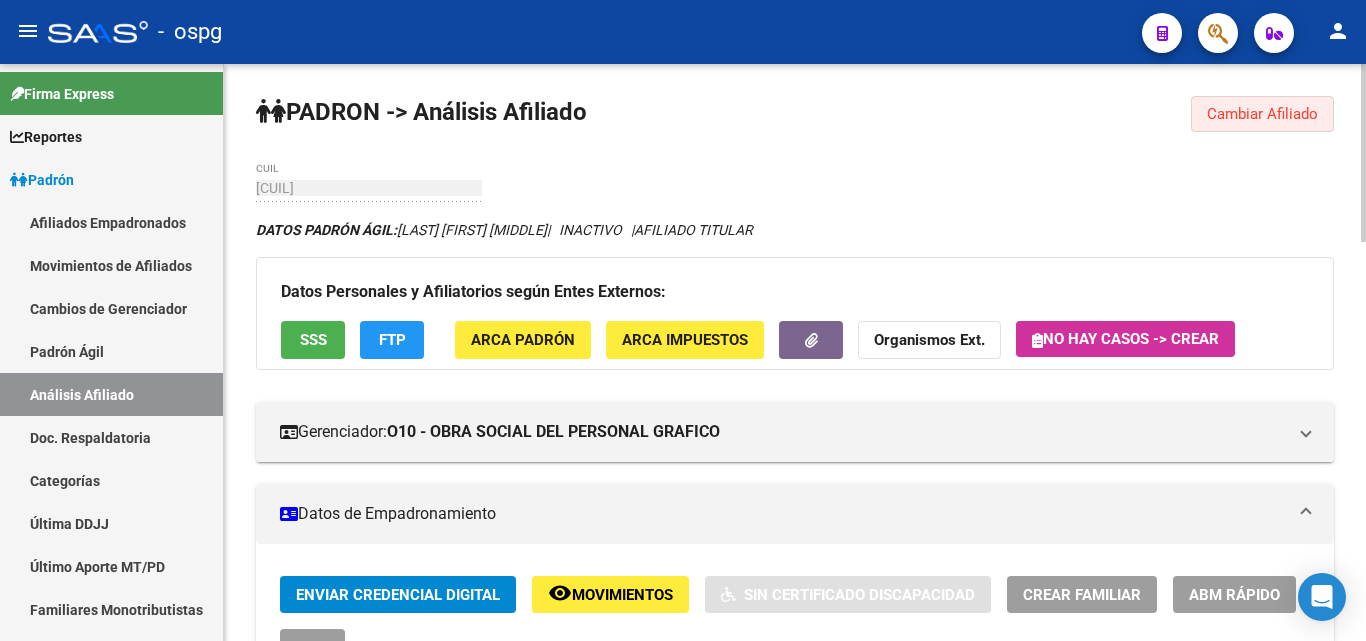 drag, startPoint x: 1304, startPoint y: 123, endPoint x: 994, endPoint y: 149, distance: 311.0884 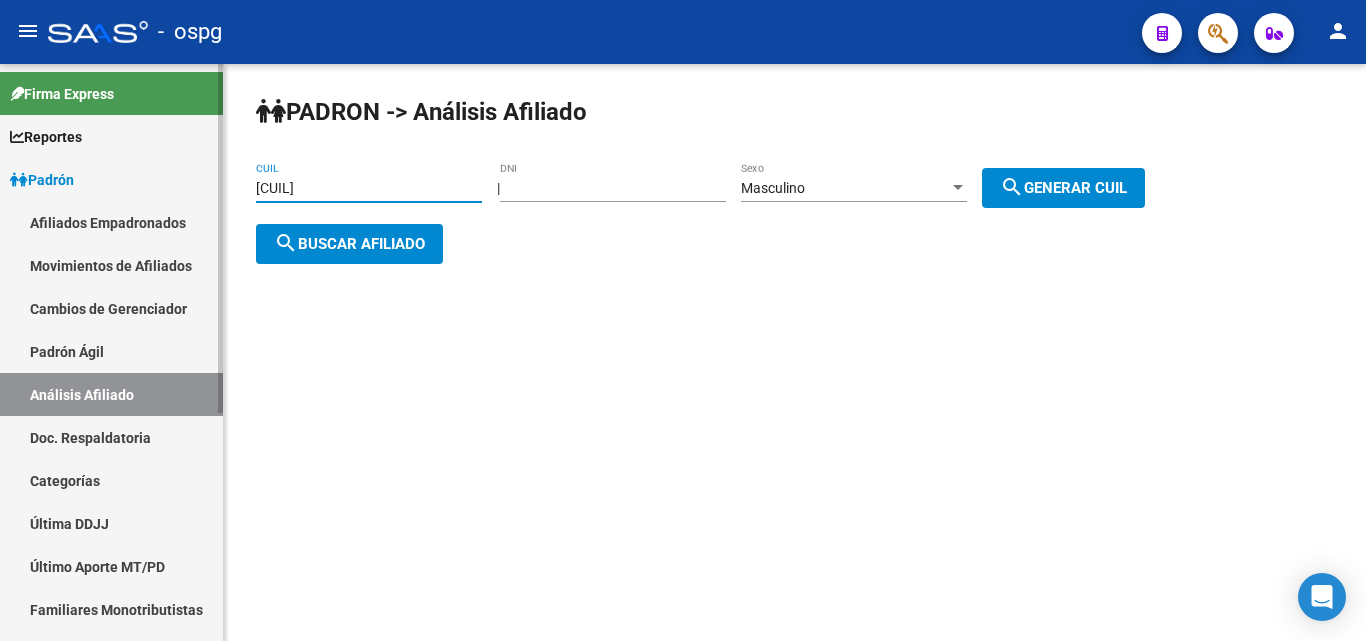 drag, startPoint x: 439, startPoint y: 186, endPoint x: 0, endPoint y: 84, distance: 450.6939 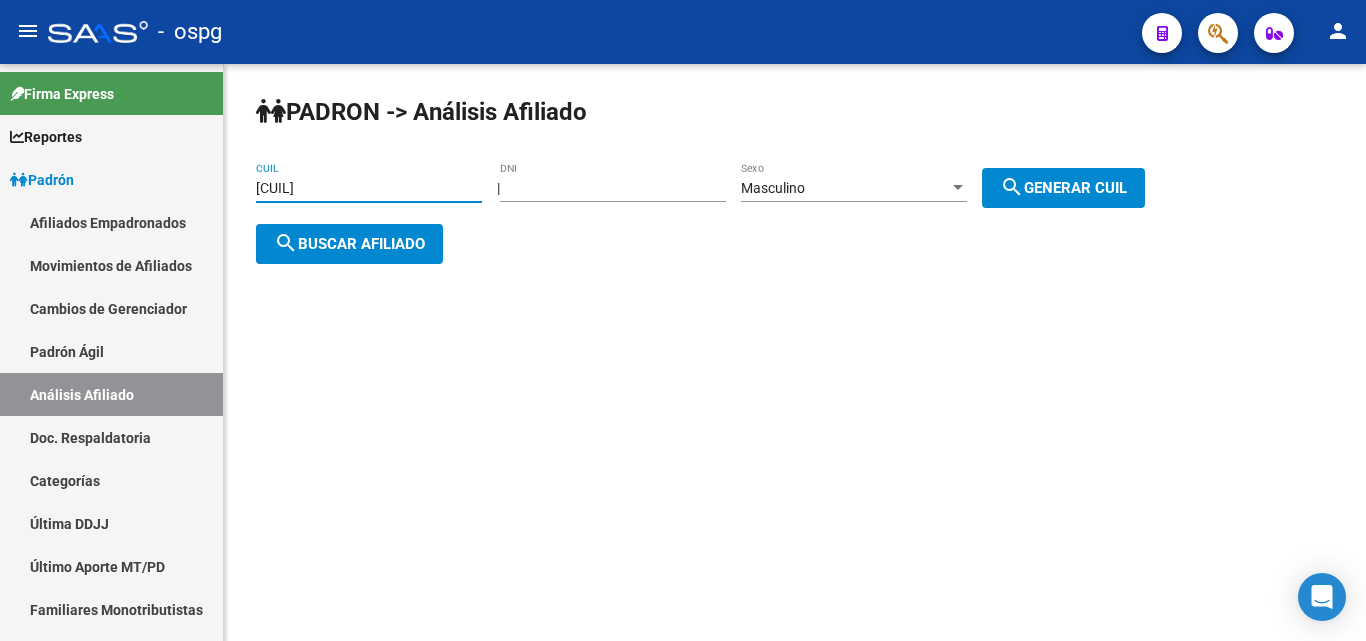 click on "search  Buscar afiliado" 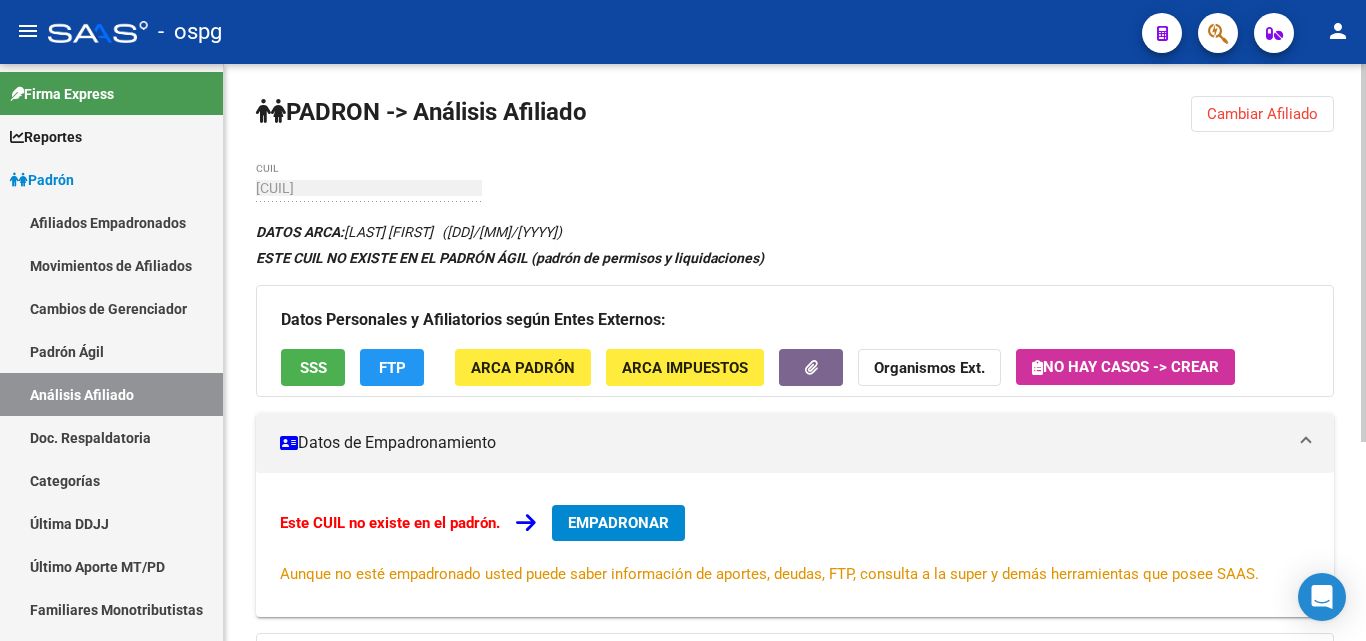 click on "EMPADRONAR" at bounding box center (618, 523) 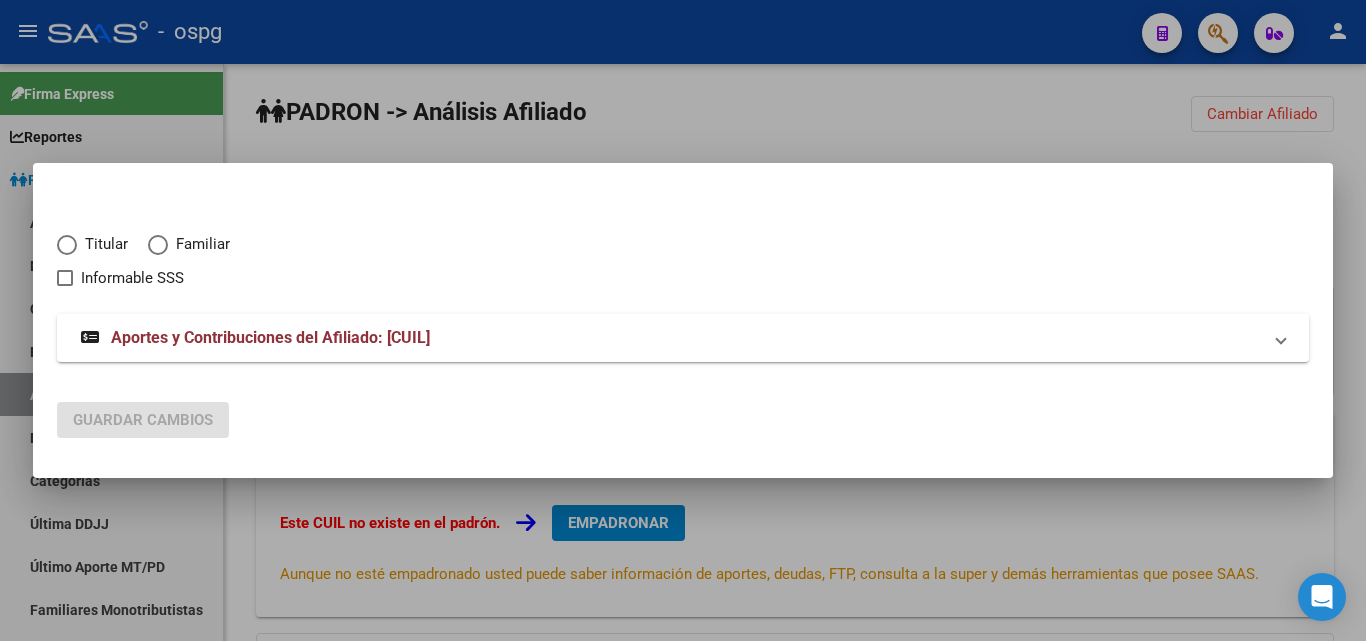 click at bounding box center (67, 245) 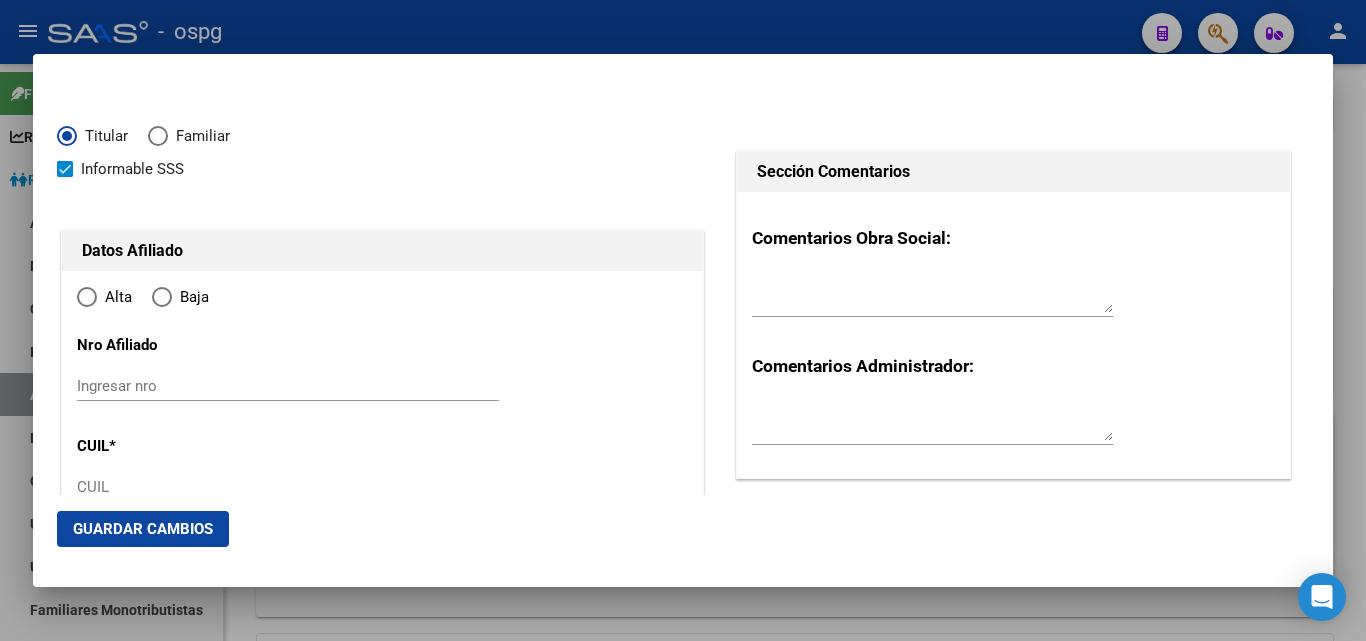 type on "[CUIL]" 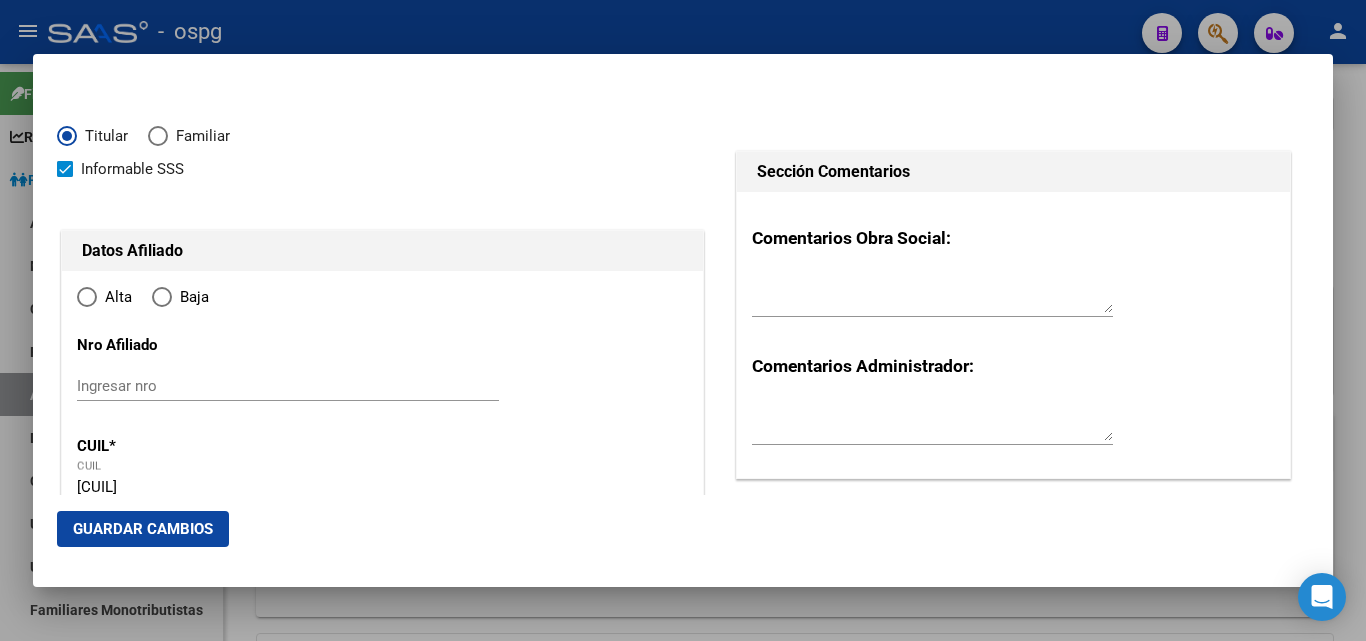 scroll, scrollTop: 200, scrollLeft: 0, axis: vertical 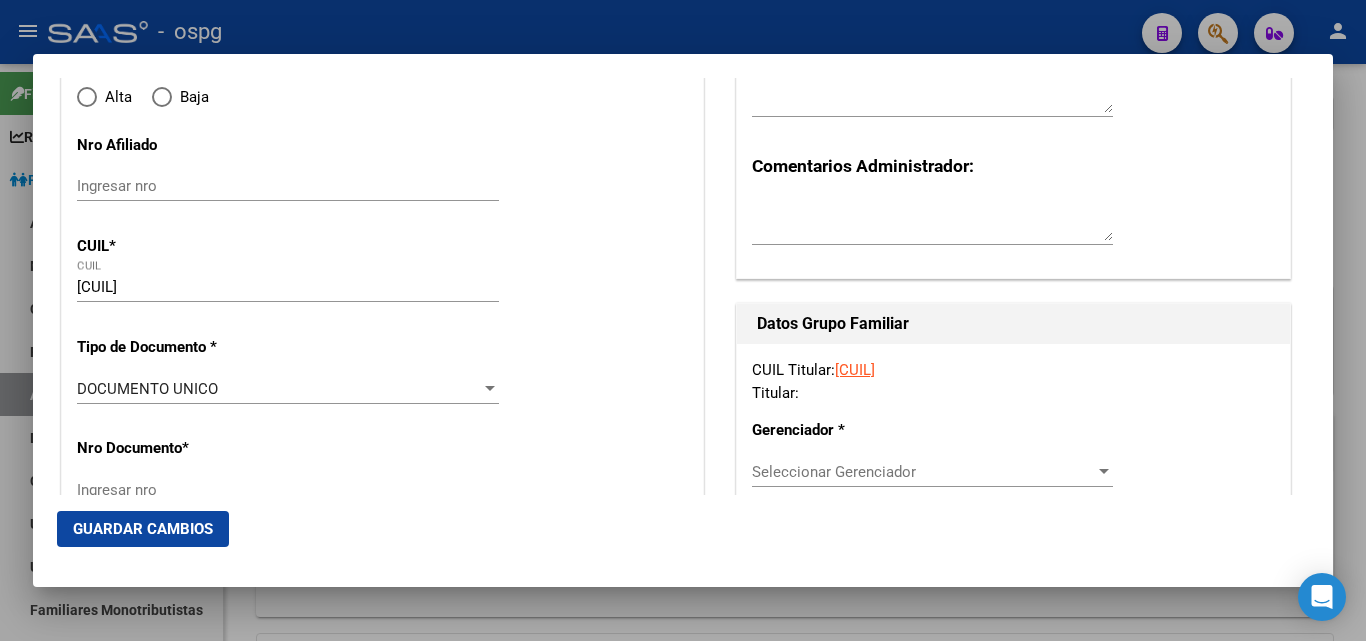 type on "[NUMBER]" 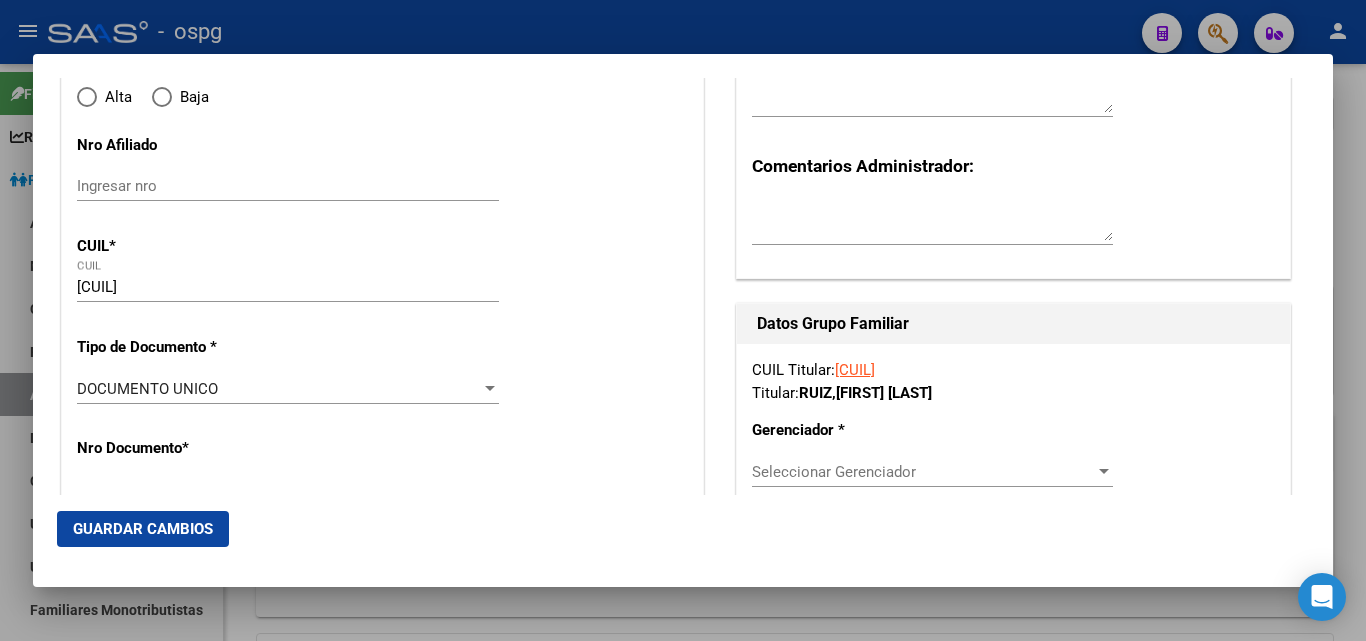 radio on "true" 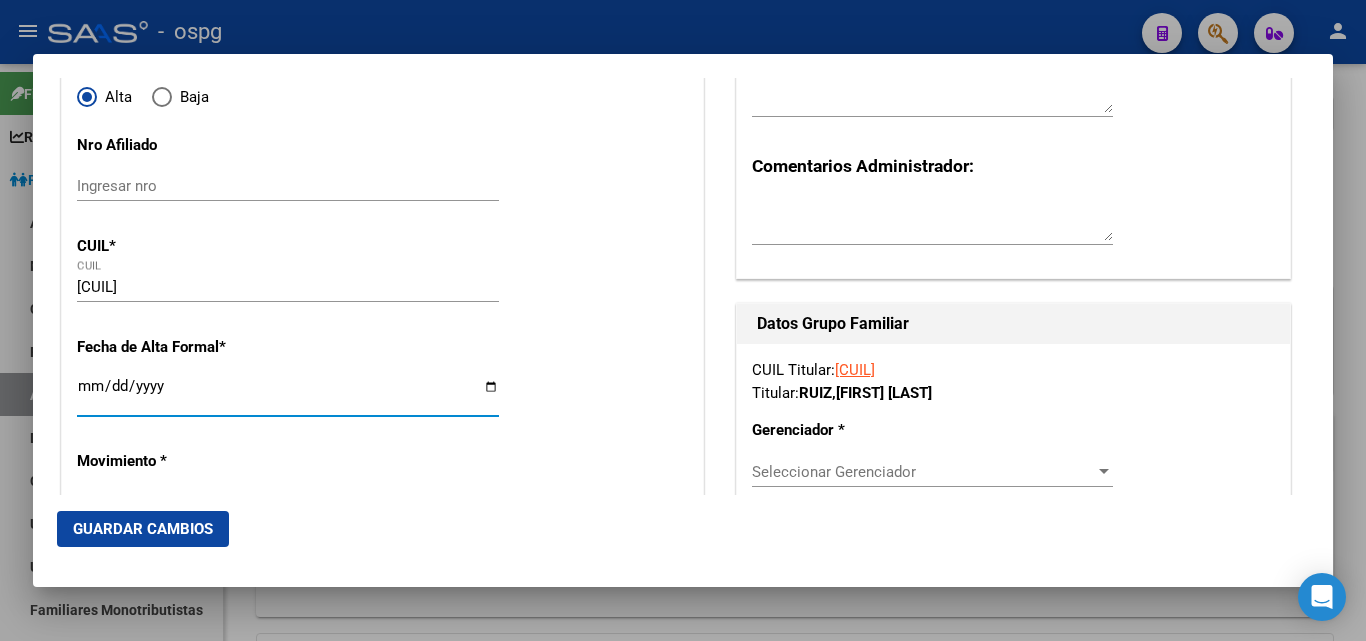 click on "Ingresar fecha" at bounding box center (288, 394) 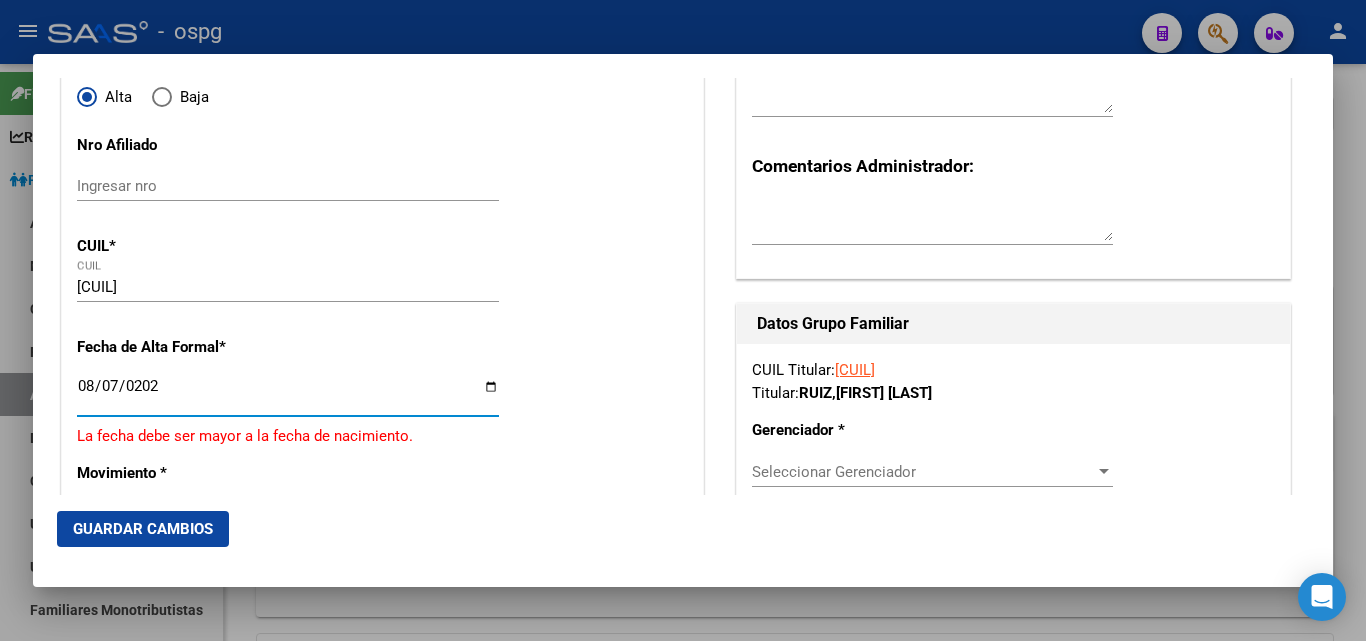 type on "2025-08-07" 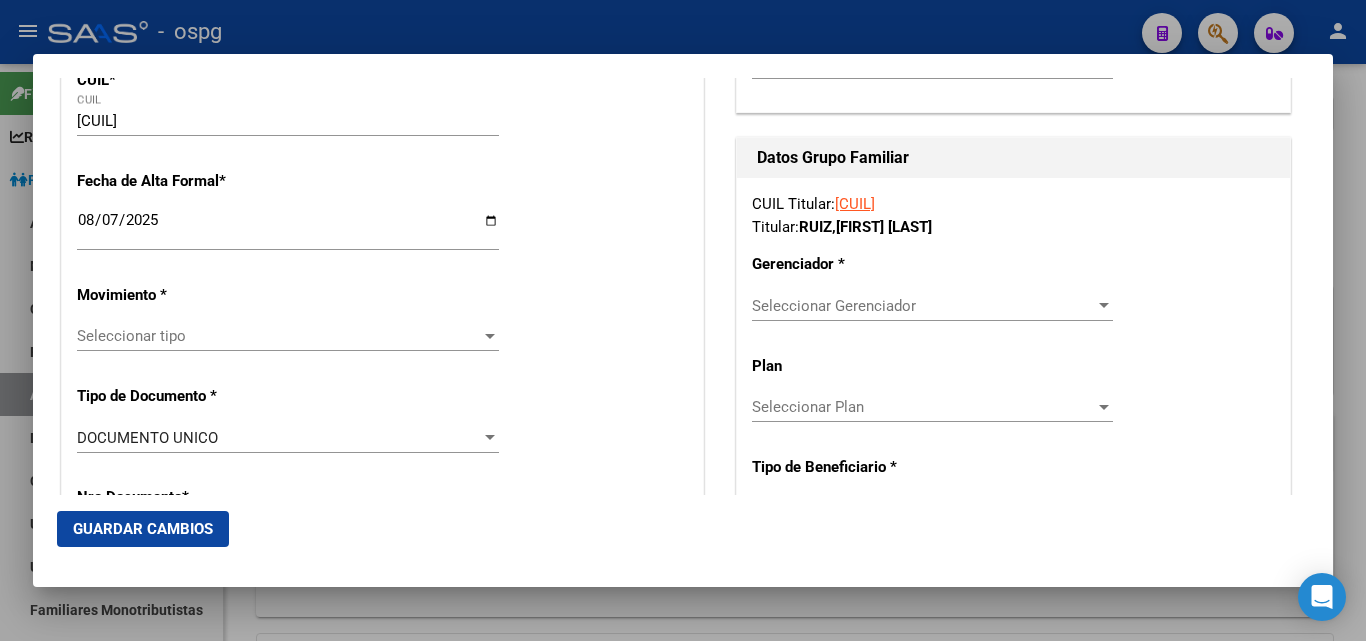 scroll, scrollTop: 400, scrollLeft: 0, axis: vertical 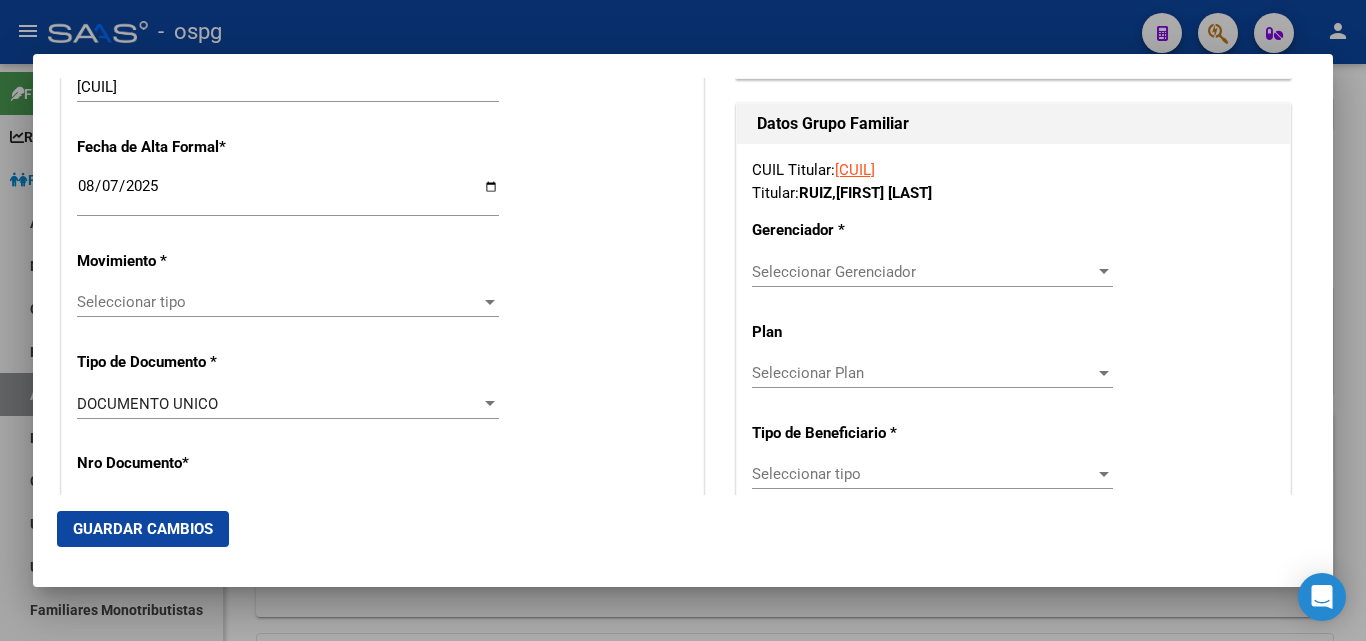 click on "Seleccionar tipo" at bounding box center (279, 302) 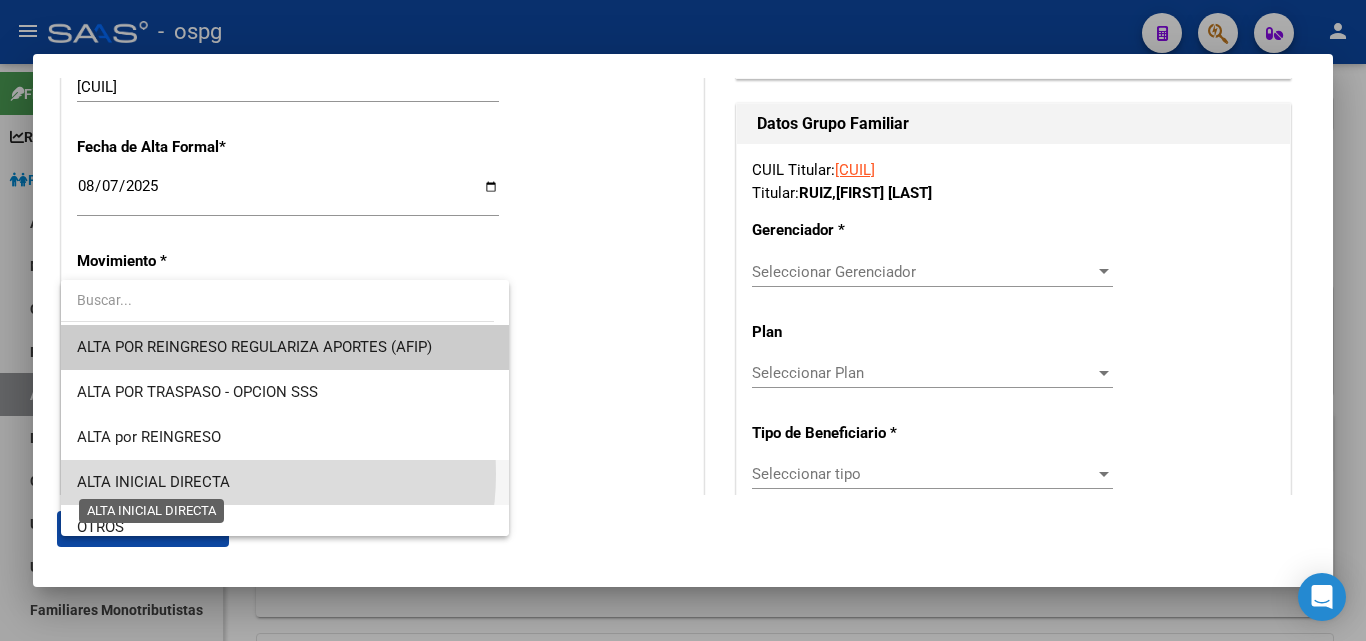 drag, startPoint x: 216, startPoint y: 474, endPoint x: 246, endPoint y: 475, distance: 30.016663 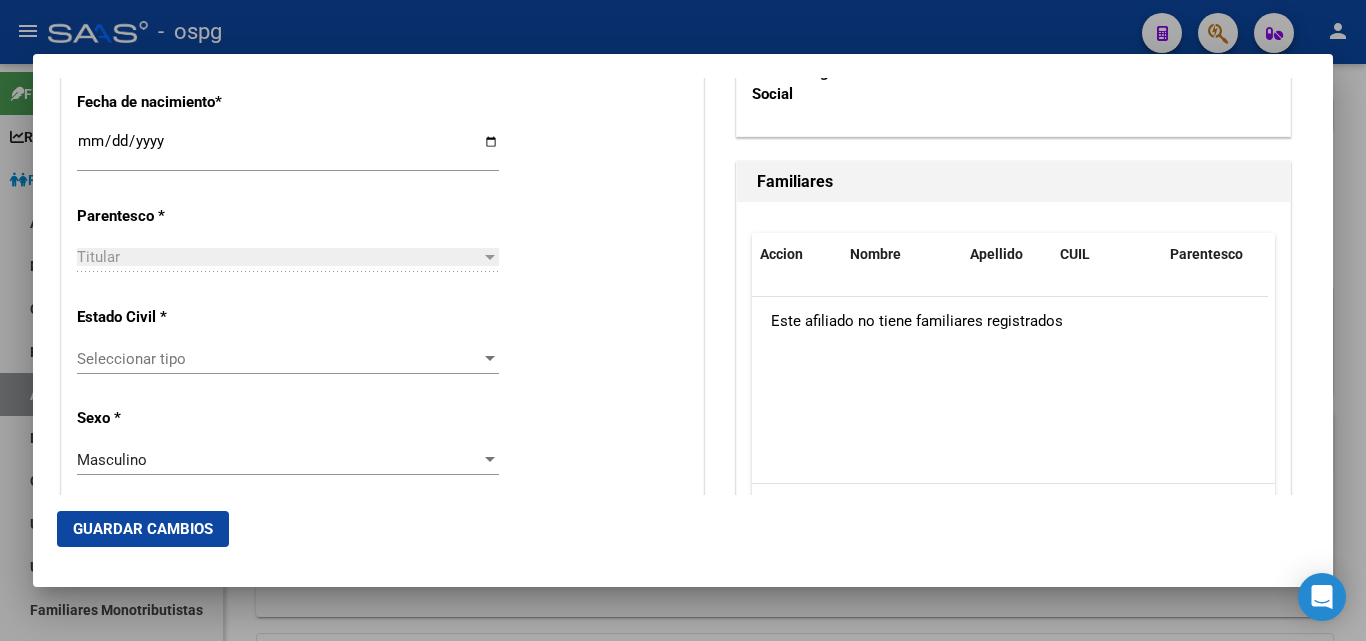 scroll, scrollTop: 1100, scrollLeft: 0, axis: vertical 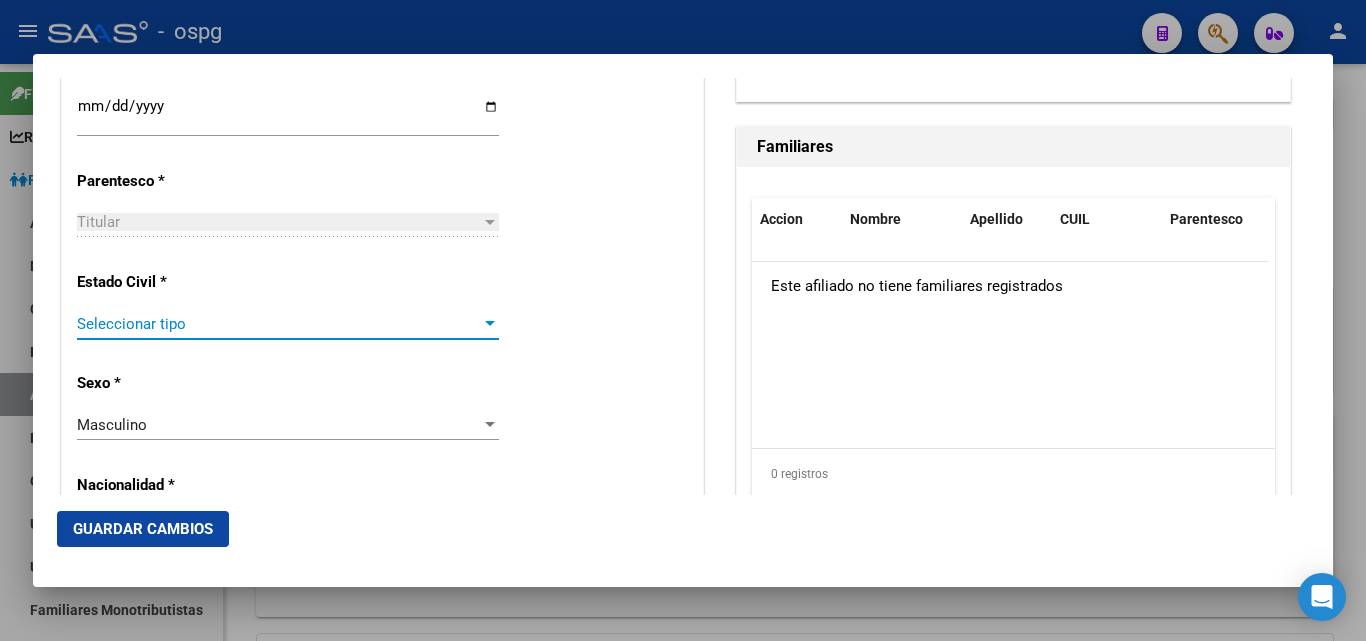 click on "Seleccionar tipo" at bounding box center (279, 324) 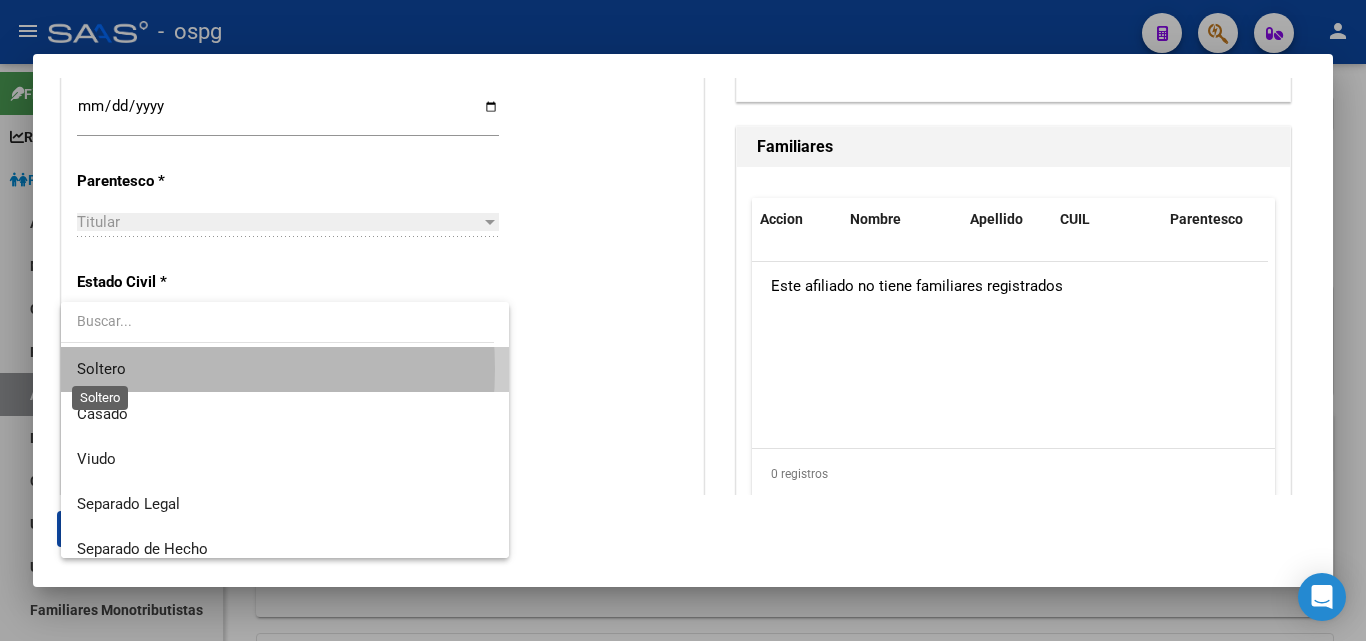 click on "Soltero" at bounding box center [101, 369] 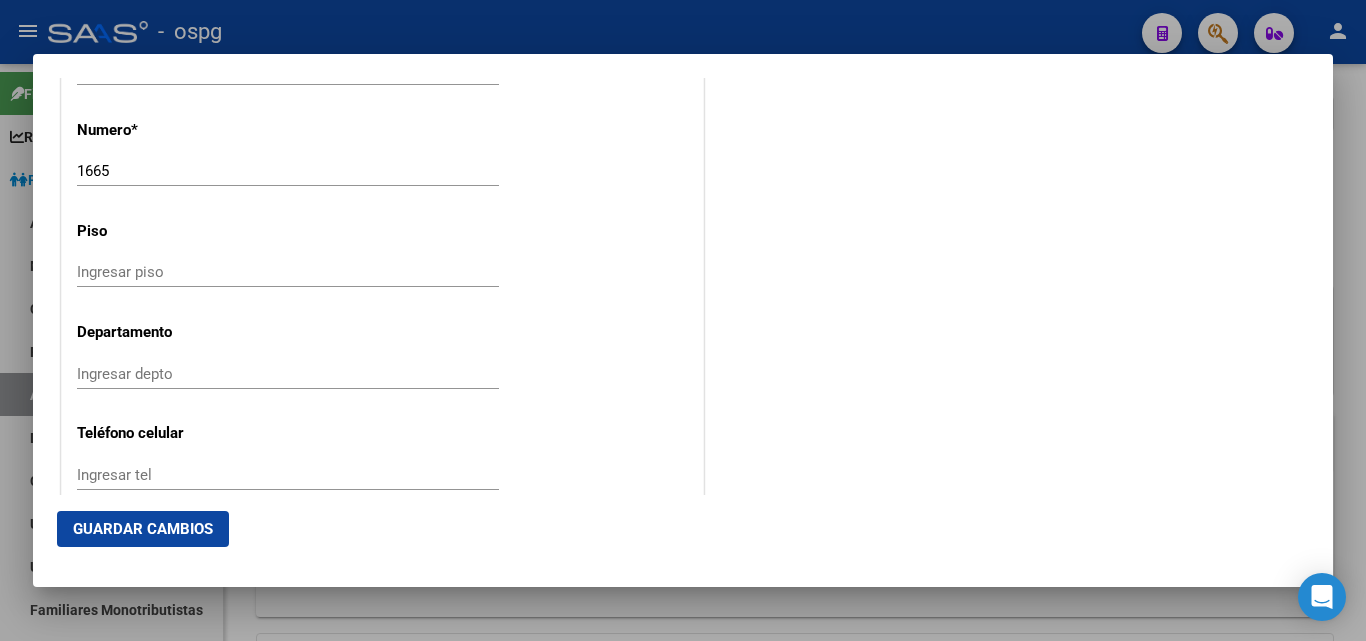 scroll, scrollTop: 2400, scrollLeft: 0, axis: vertical 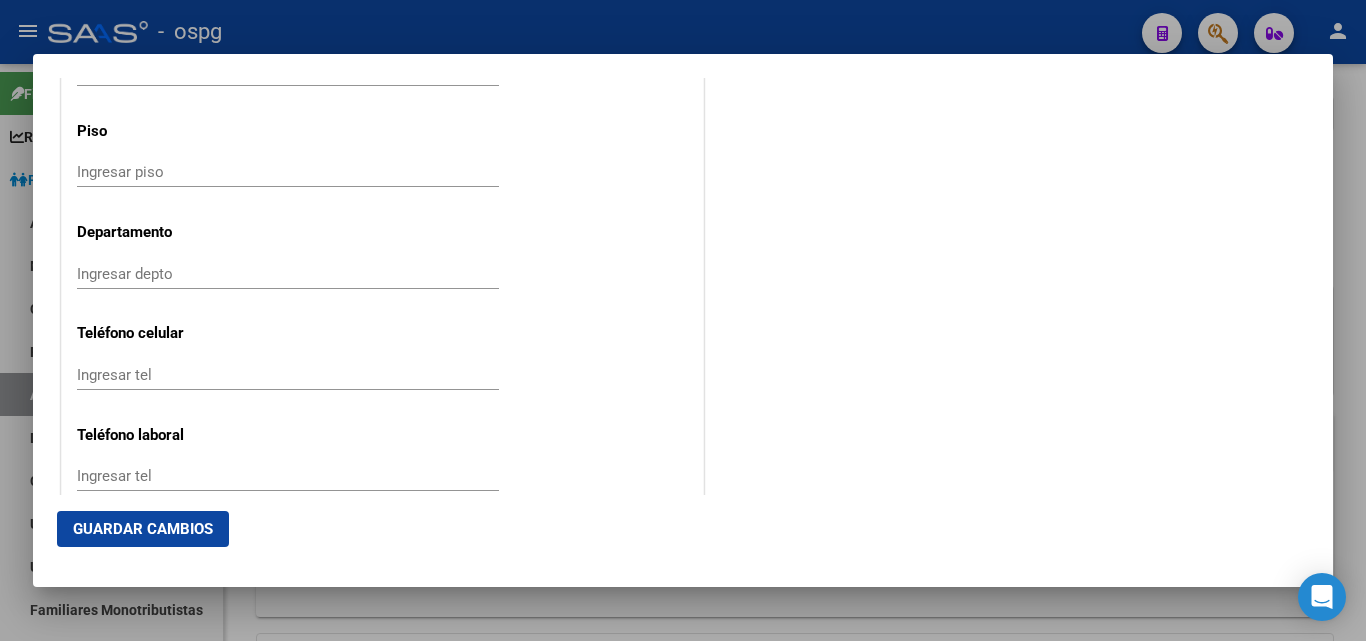 click on "Ingresar tel" 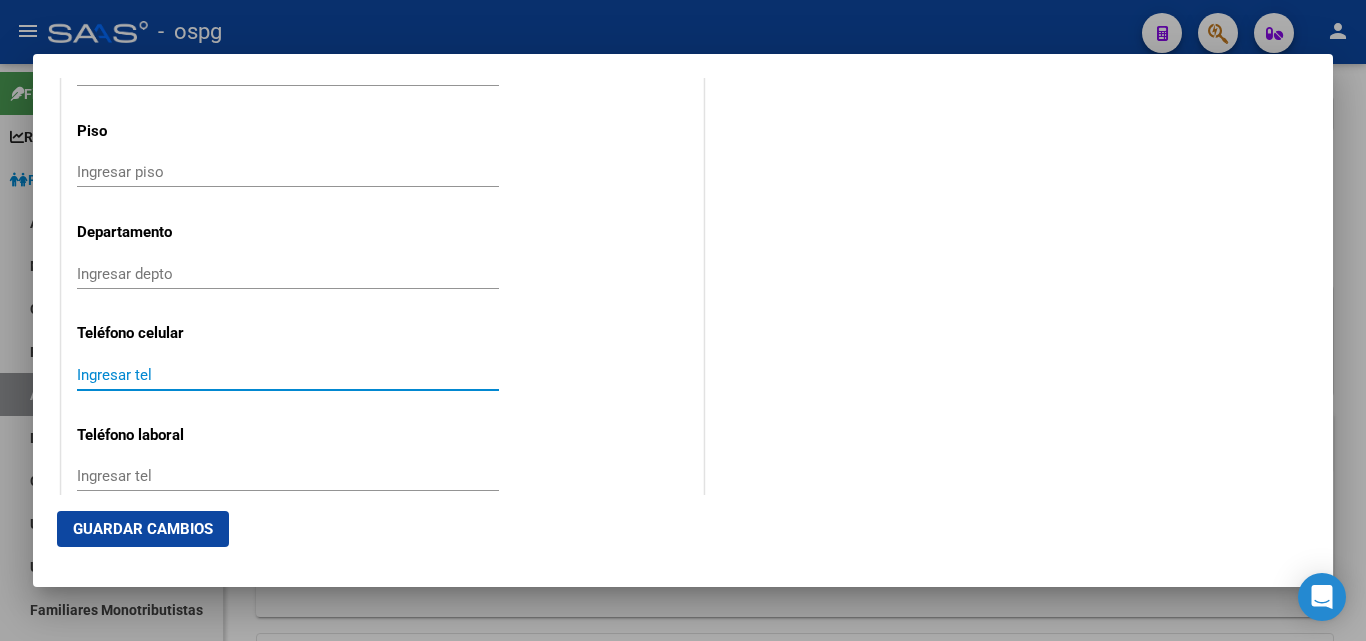 click on "Ingresar tel" at bounding box center (288, 375) 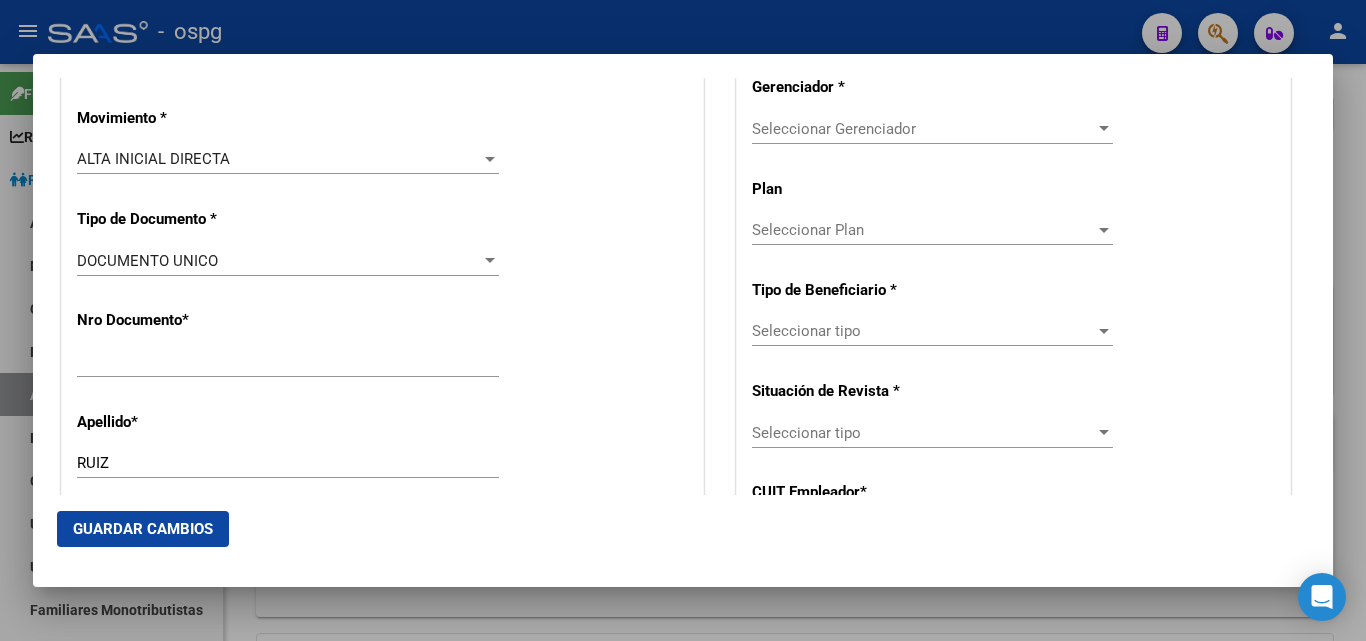 scroll, scrollTop: 433, scrollLeft: 0, axis: vertical 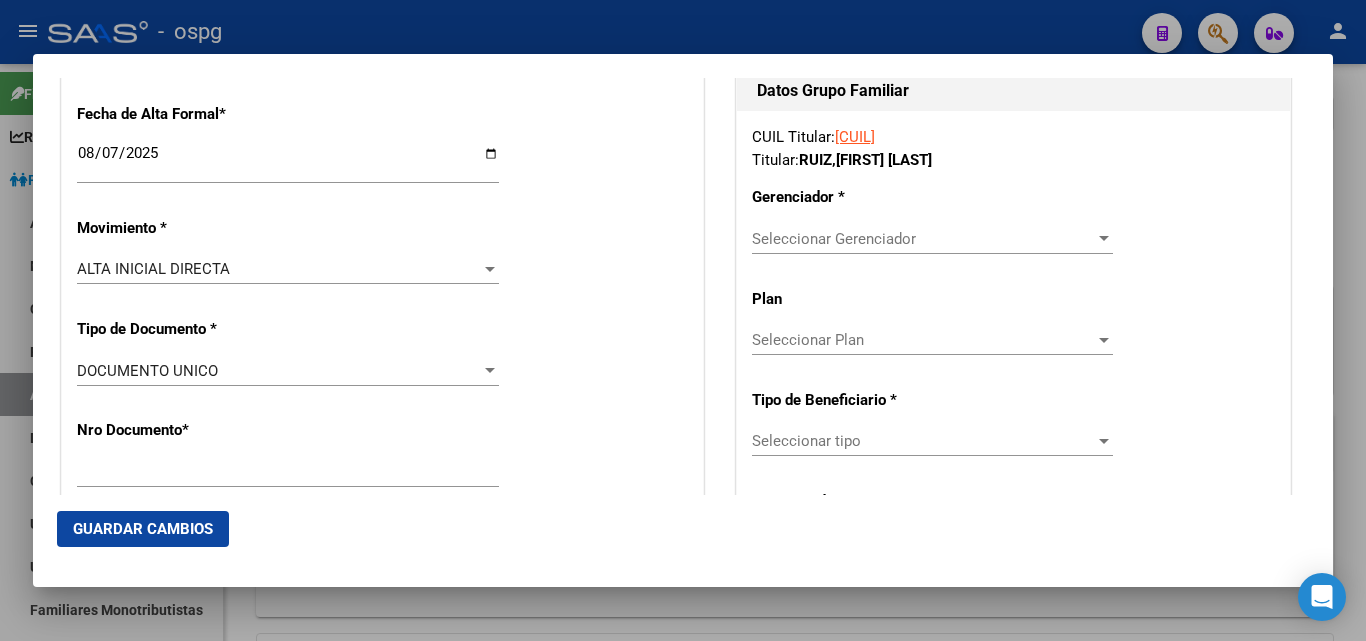 type on "[CUIL]" 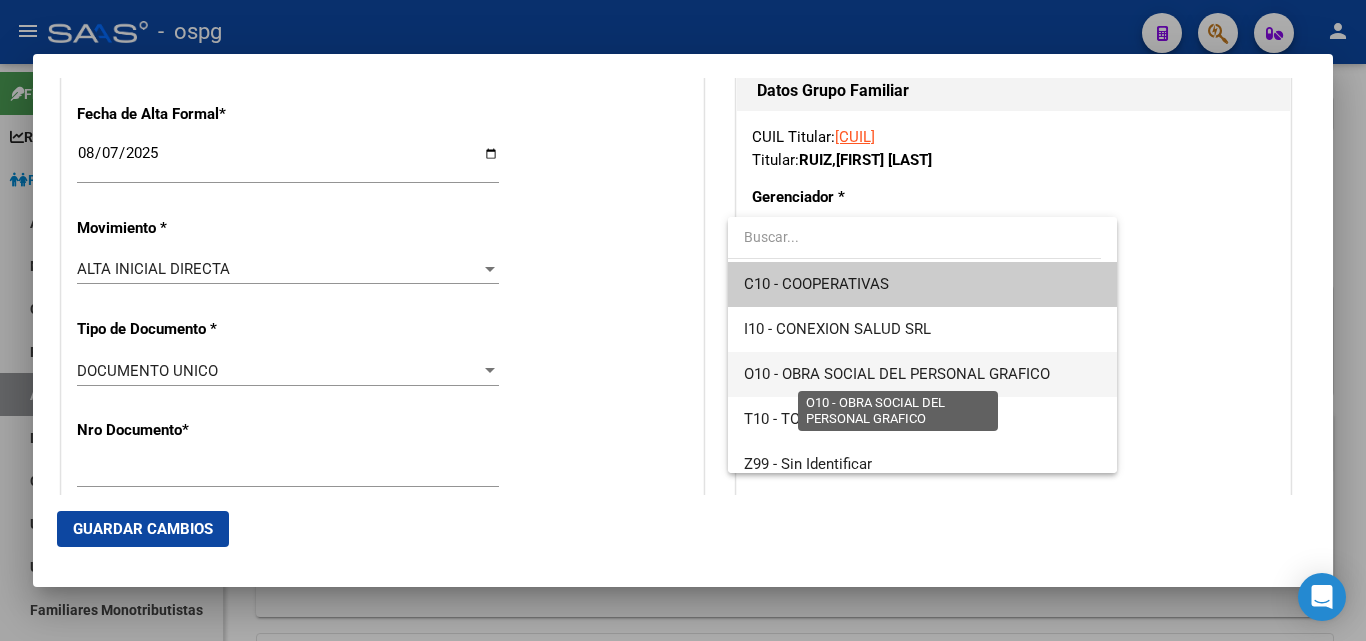 click on "O10 - OBRA SOCIAL DEL PERSONAL GRAFICO" at bounding box center (897, 374) 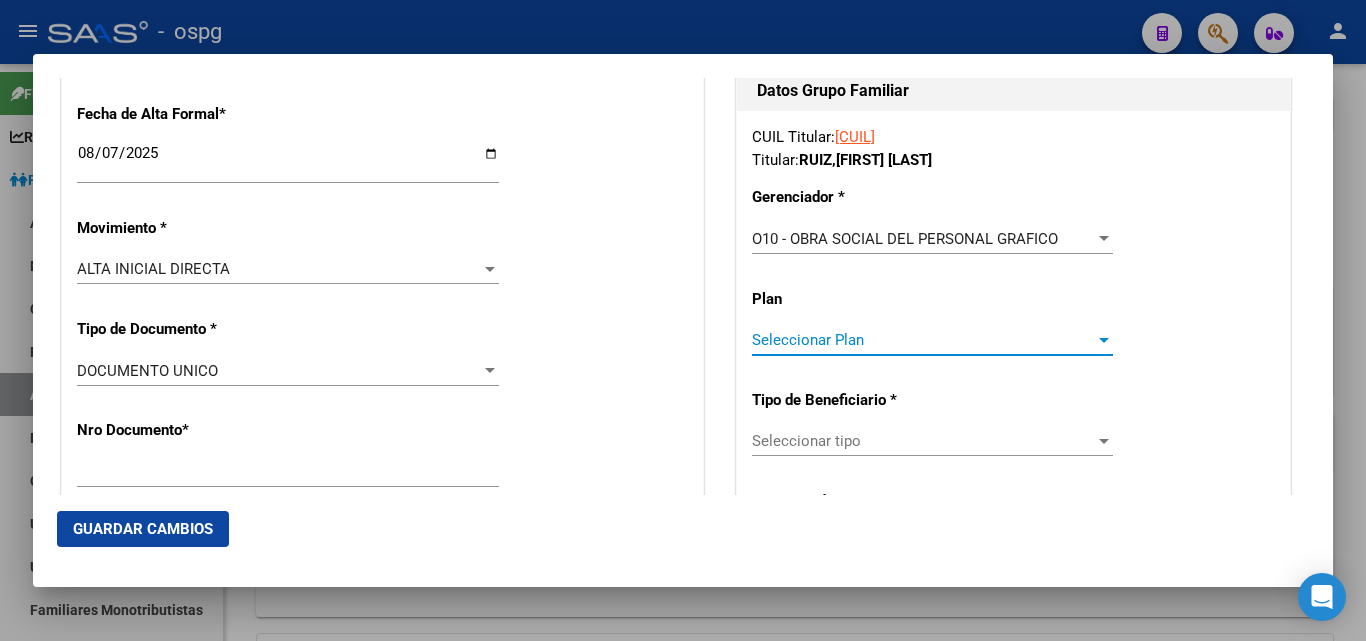click on "Seleccionar Plan" at bounding box center [923, 340] 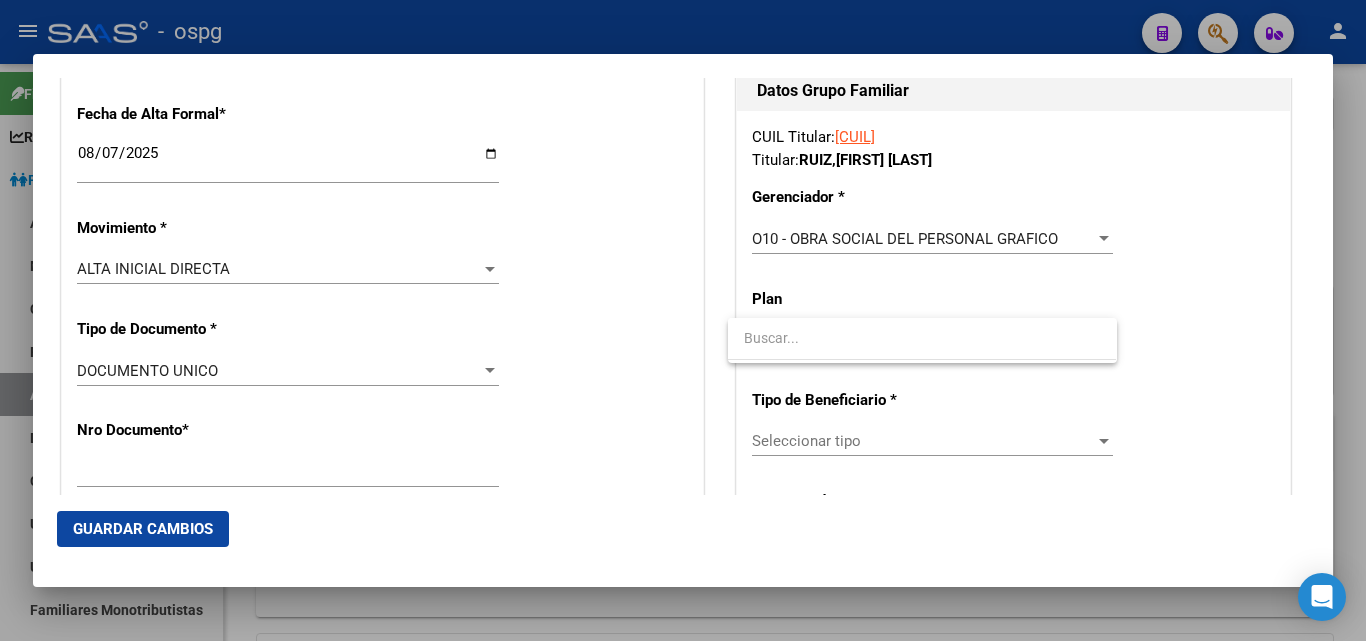 click at bounding box center (922, 338) 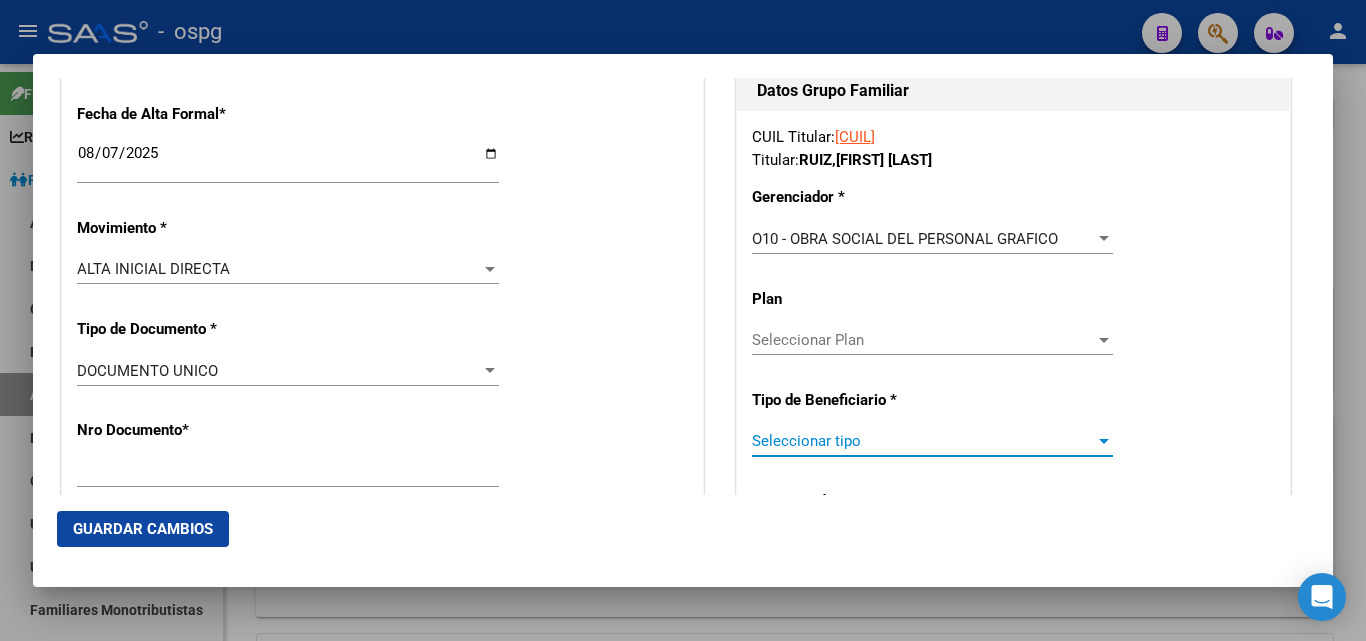 click on "Seleccionar tipo" at bounding box center (923, 441) 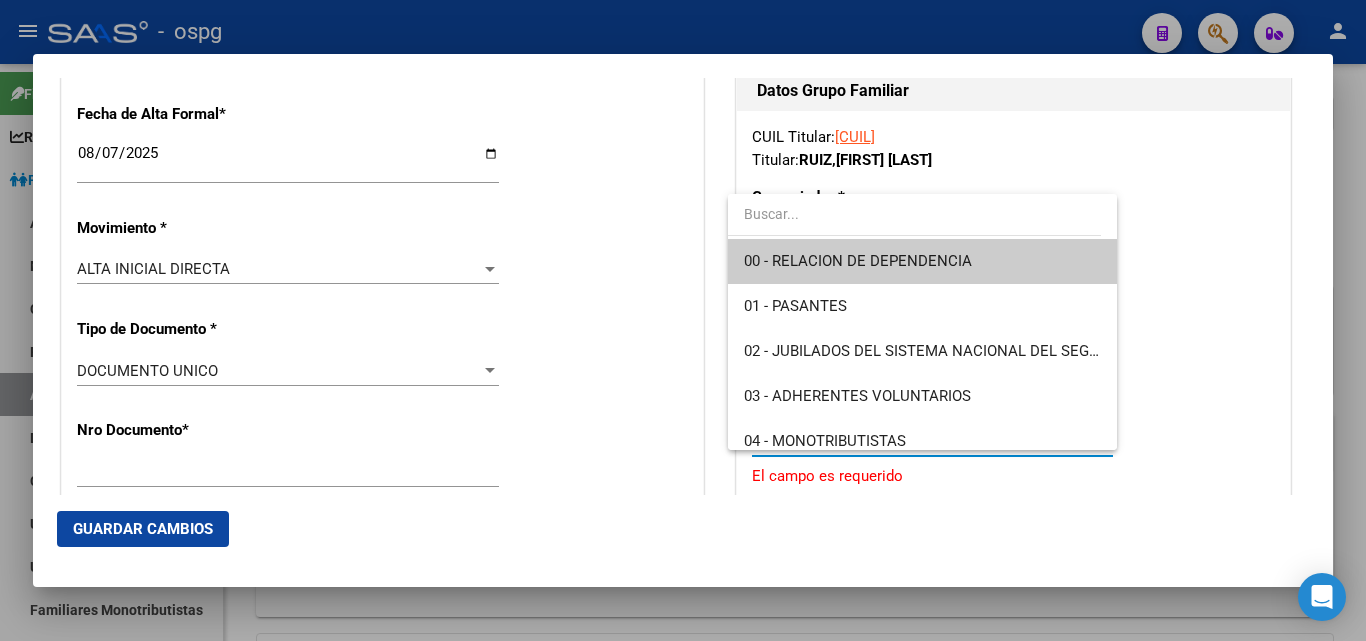 click on "00 - RELACION DE DEPENDENCIA" at bounding box center [922, 261] 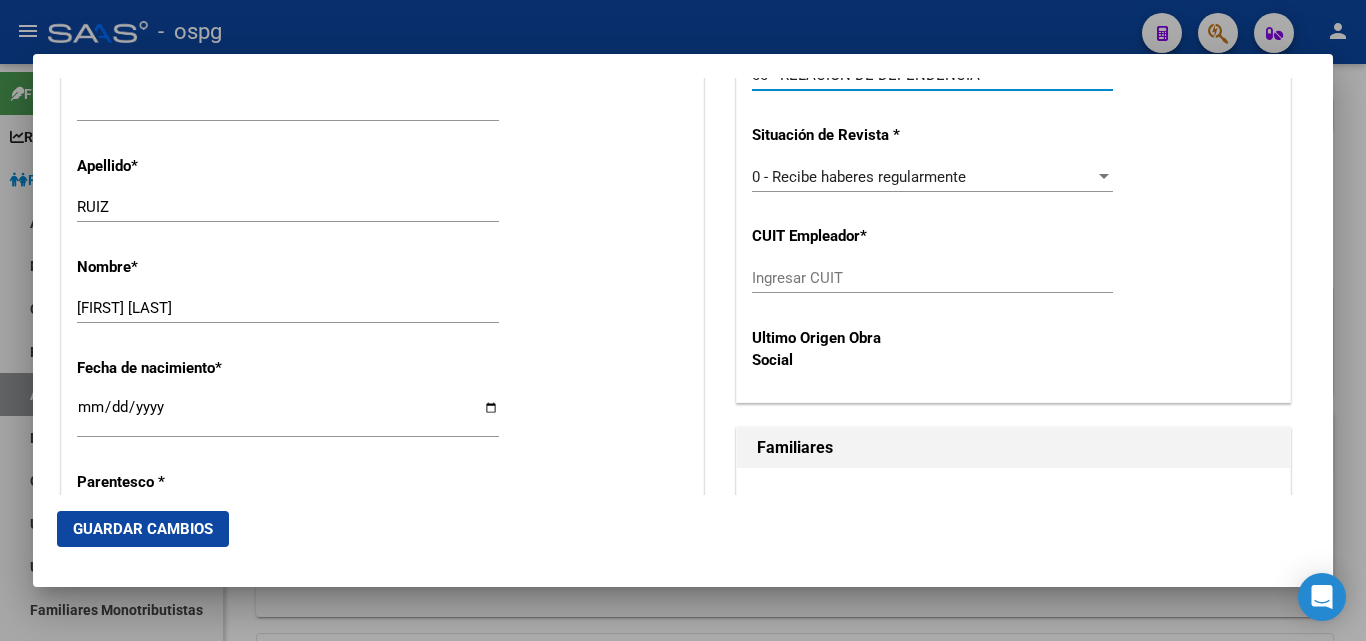 scroll, scrollTop: 833, scrollLeft: 0, axis: vertical 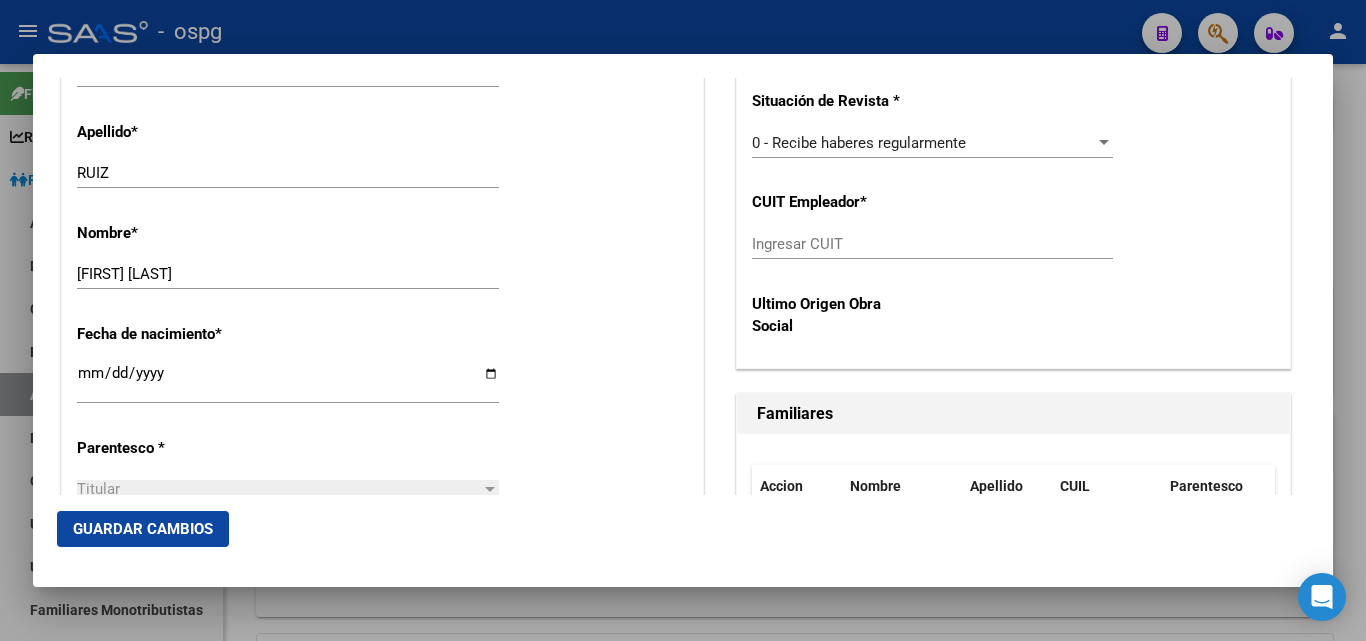 click on "Ingresar CUIT" at bounding box center (932, 244) 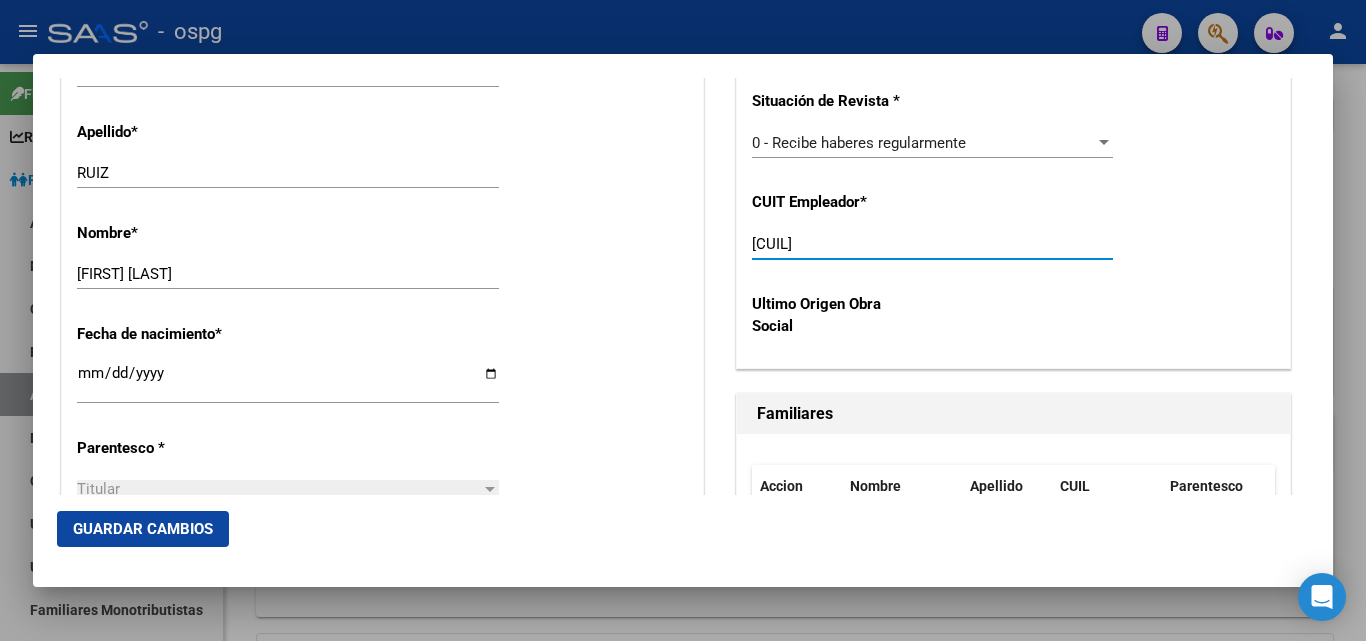 type on "[CUIL]" 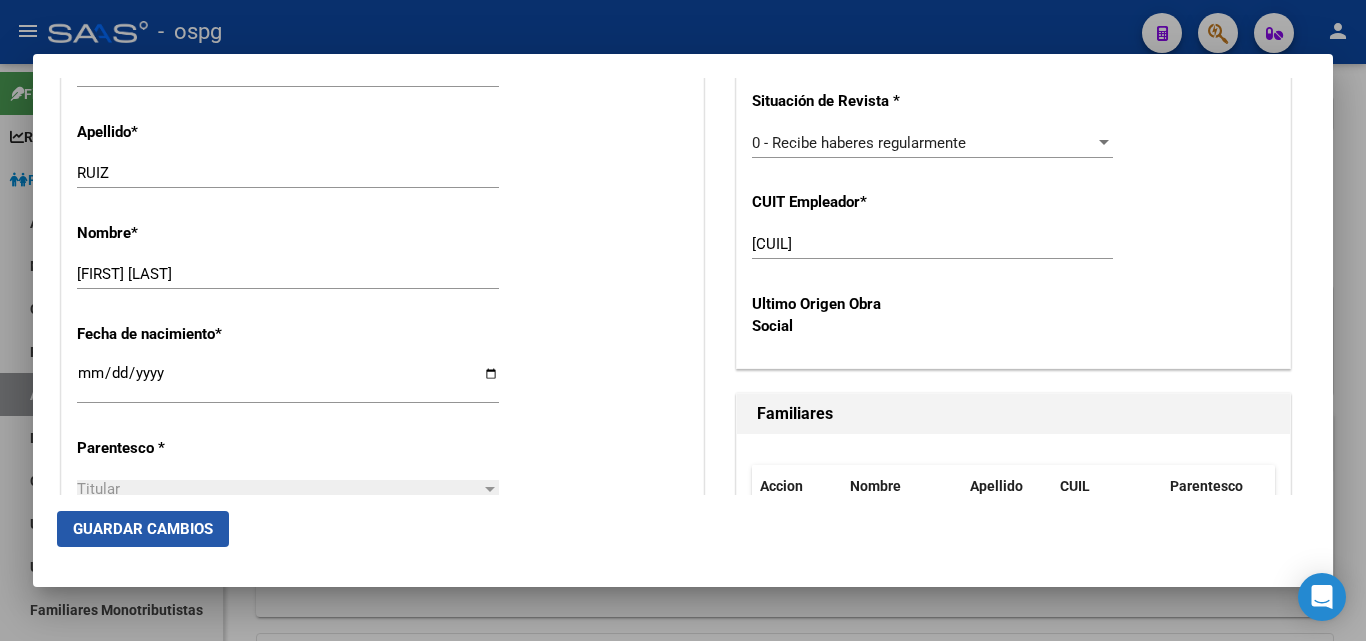 click on "Guardar Cambios" 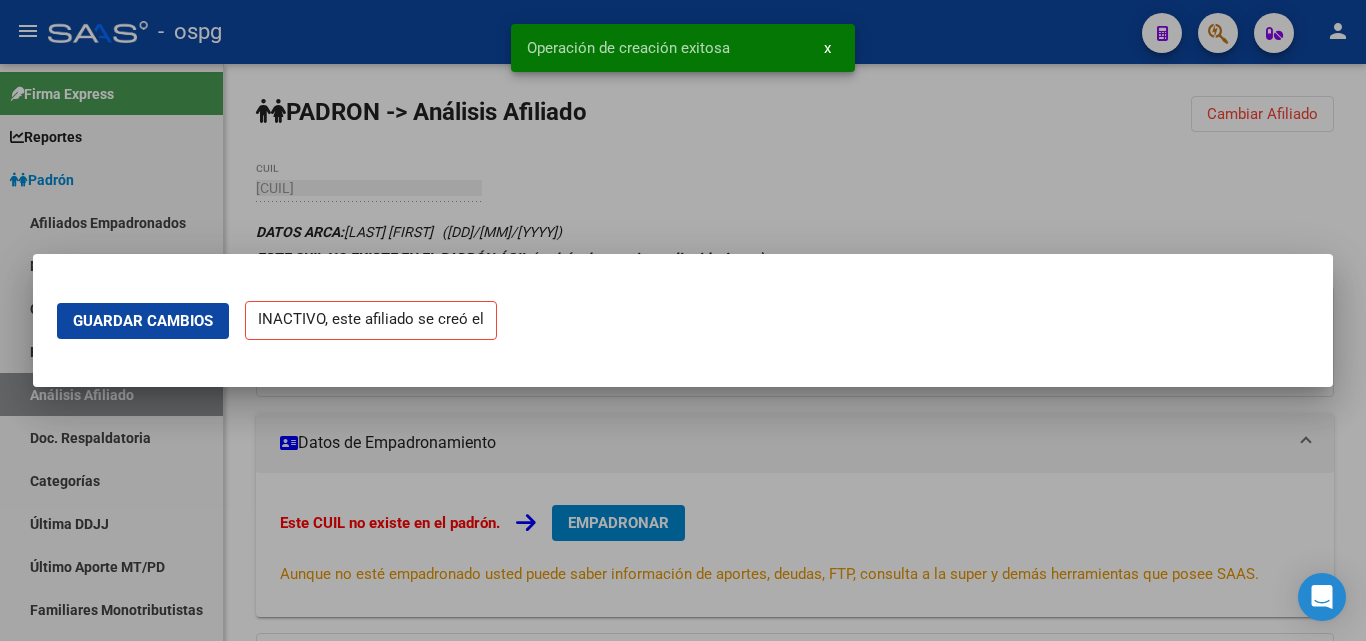 scroll, scrollTop: 0, scrollLeft: 0, axis: both 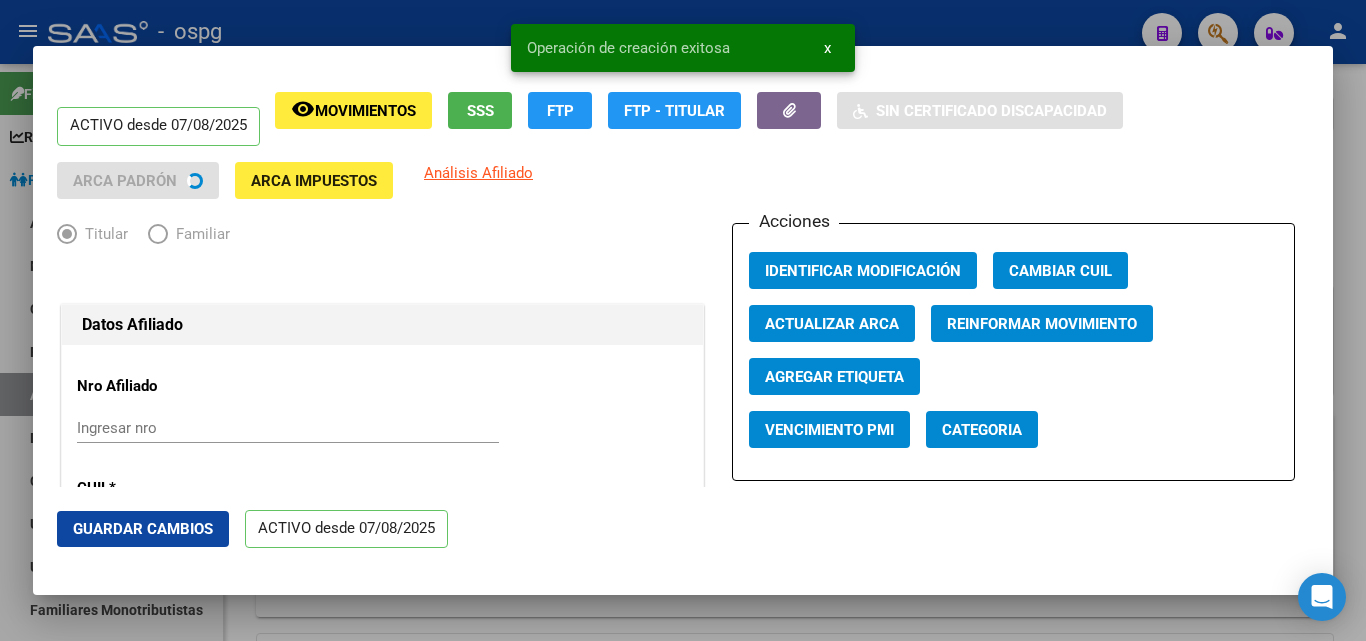 click at bounding box center (683, 320) 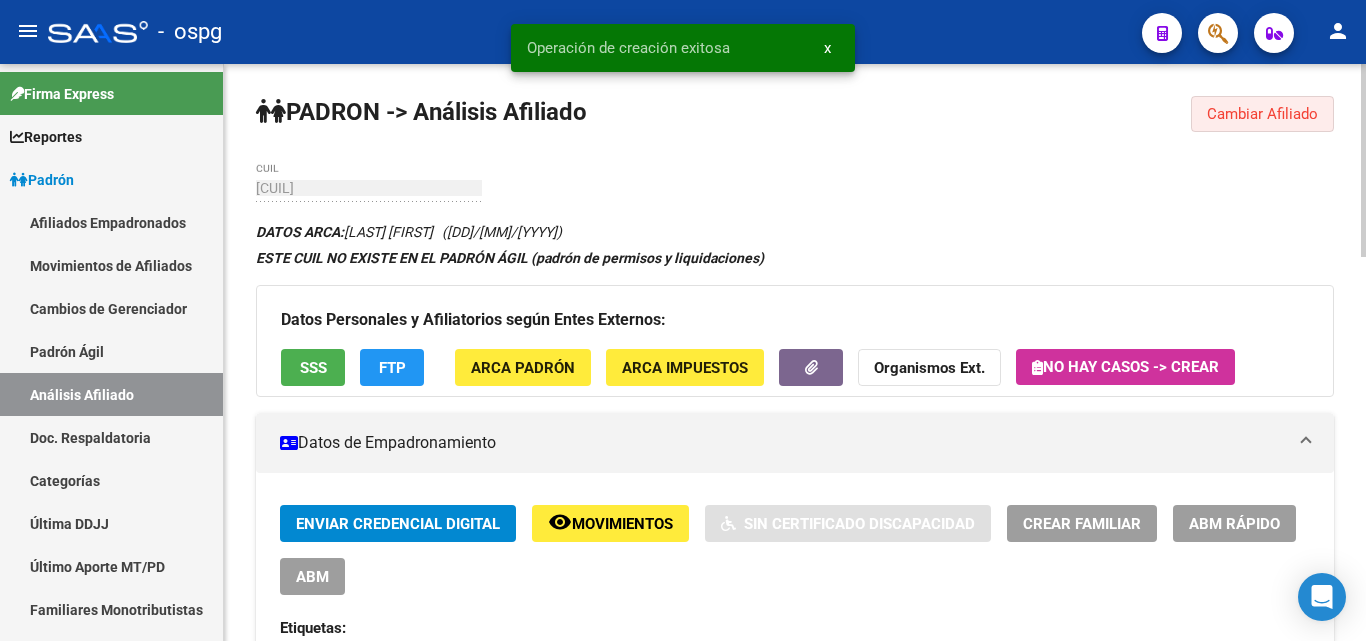 drag, startPoint x: 1278, startPoint y: 106, endPoint x: 1288, endPoint y: 107, distance: 10.049875 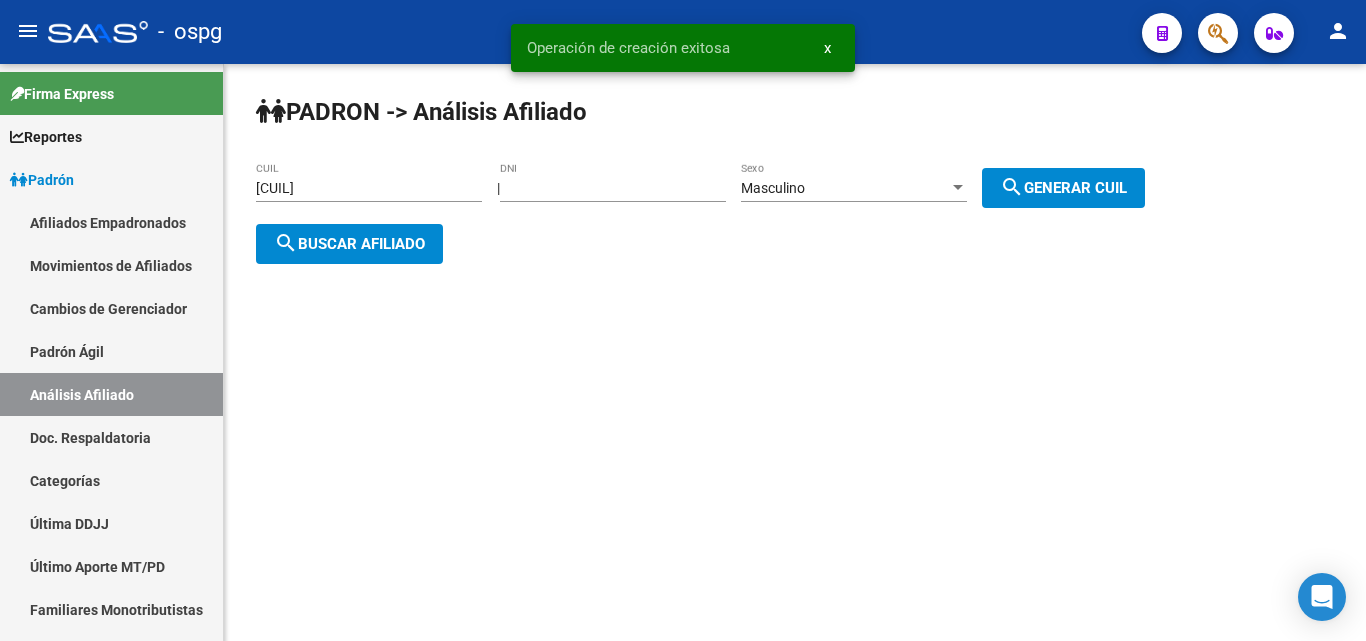 click on "search  Buscar afiliado" 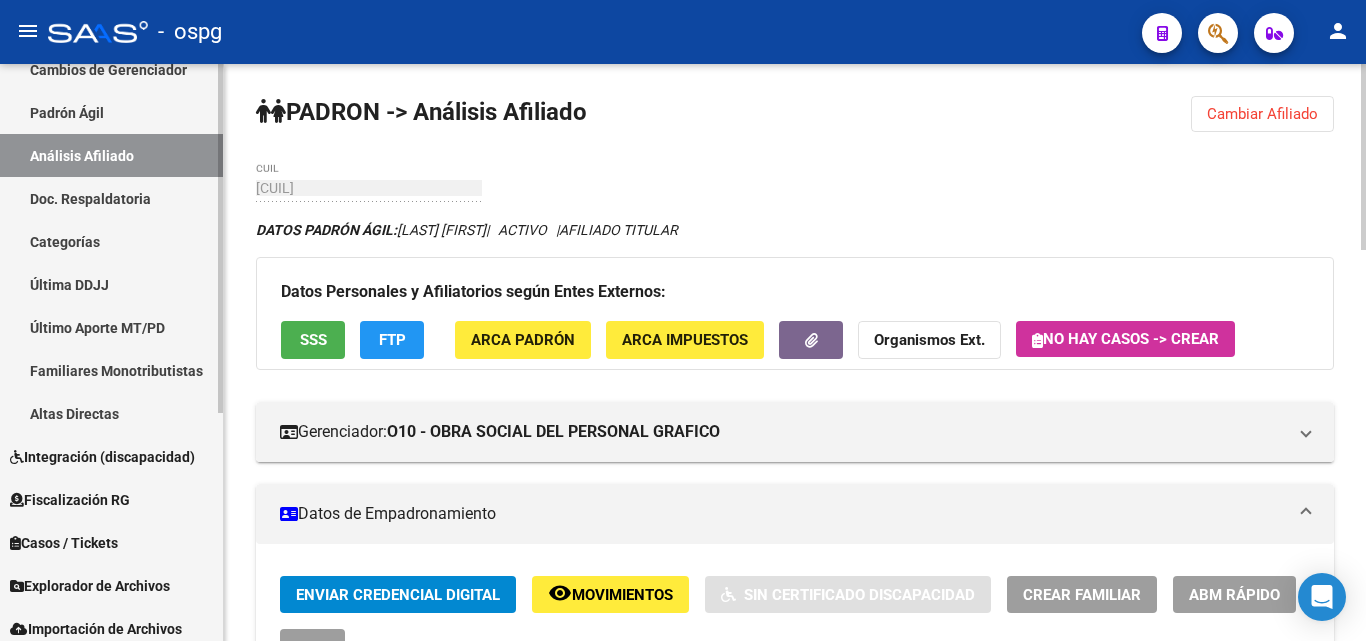 scroll, scrollTop: 377, scrollLeft: 0, axis: vertical 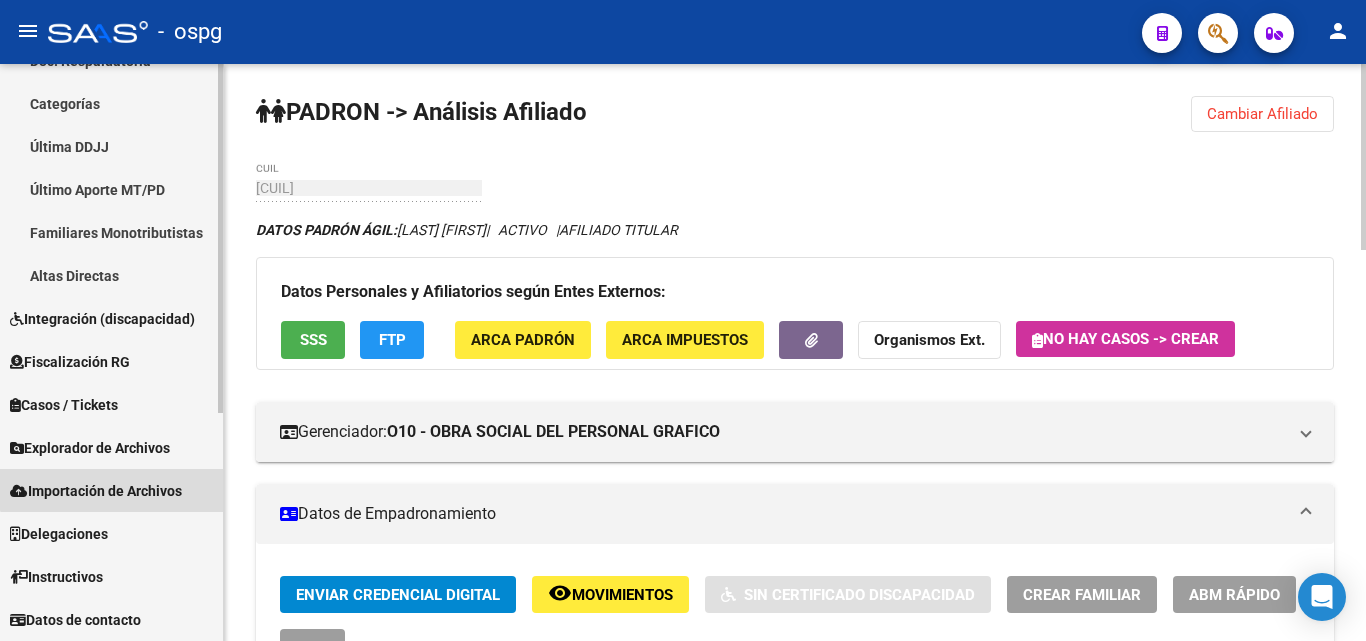 click on "Importación de Archivos" at bounding box center (111, 490) 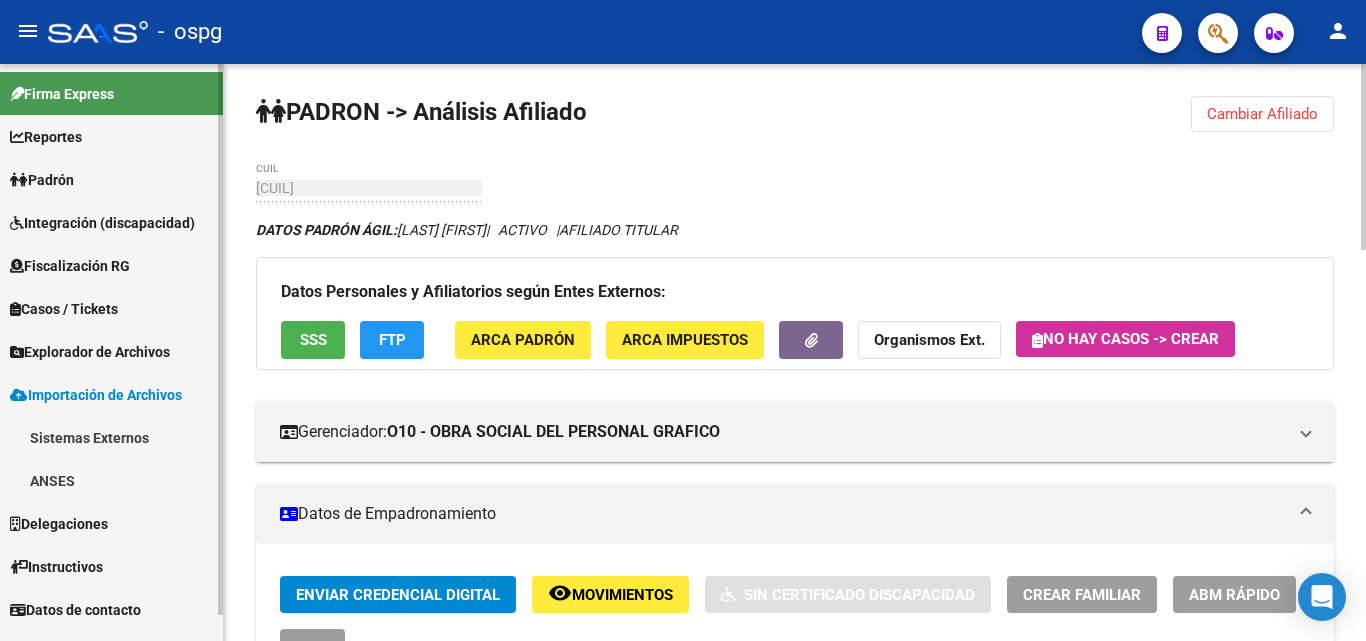 scroll, scrollTop: 0, scrollLeft: 0, axis: both 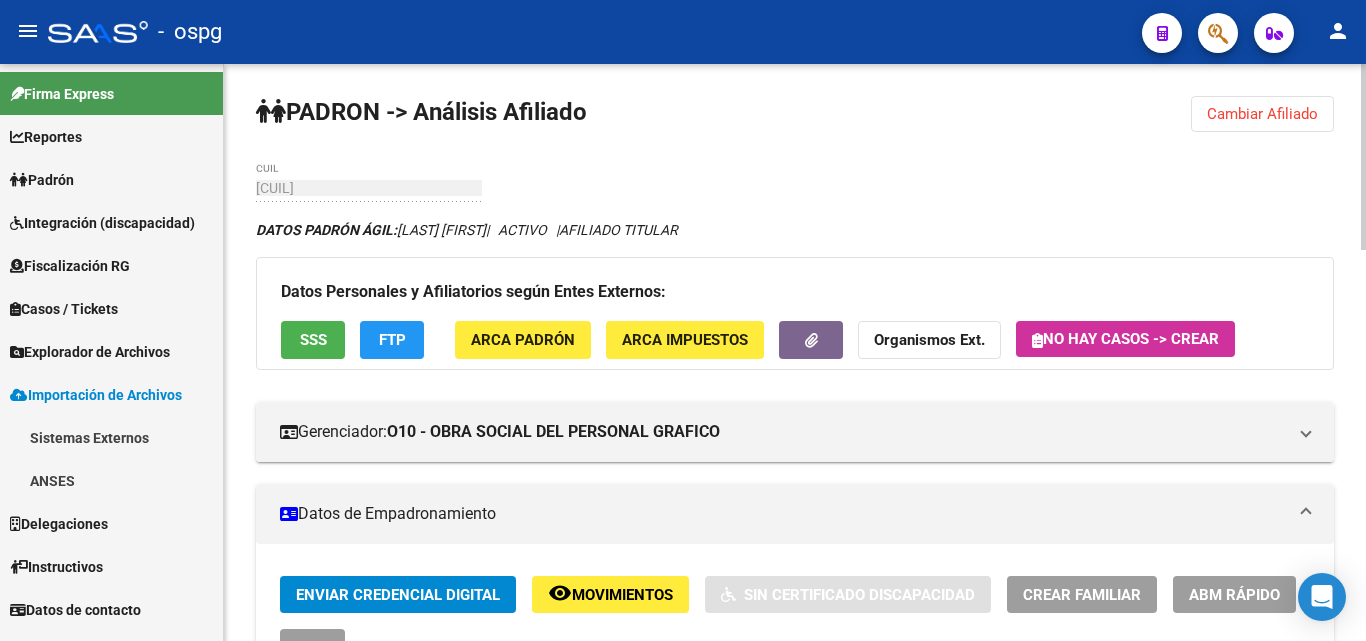 click on "ANSES" at bounding box center [111, 480] 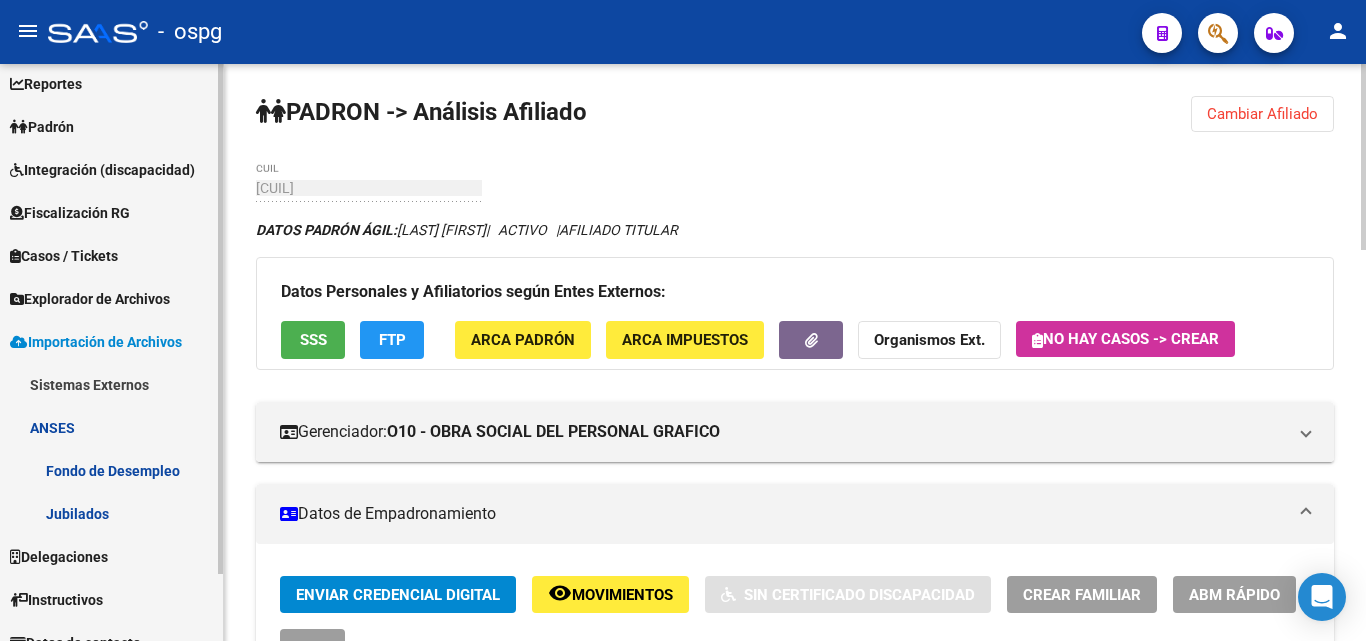 scroll, scrollTop: 76, scrollLeft: 0, axis: vertical 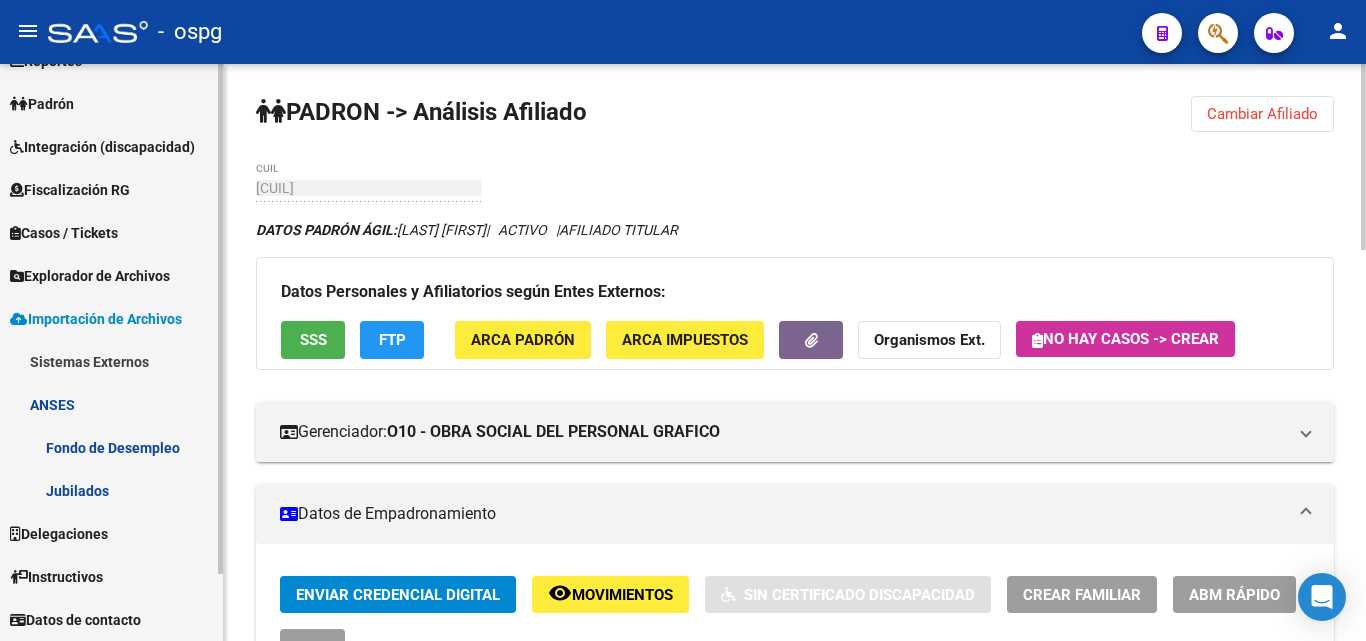click on "Fondo de Desempleo" at bounding box center (111, 447) 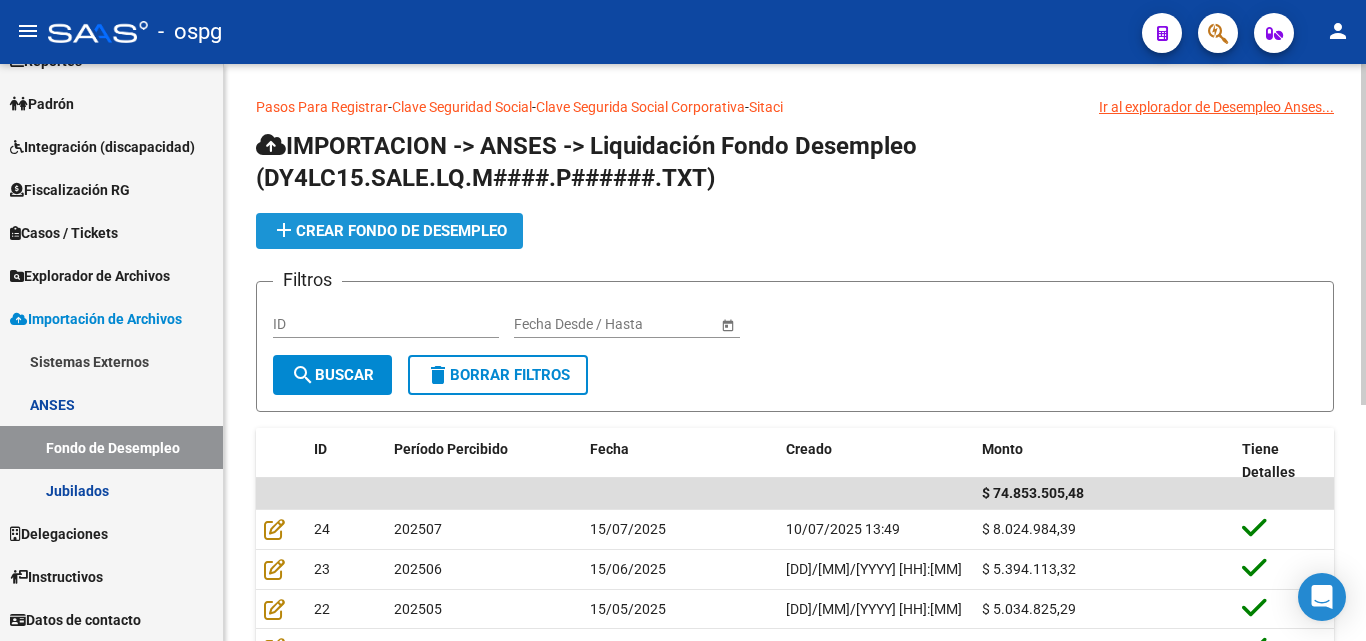 click on "add  Crear Fondo de Desempleo" 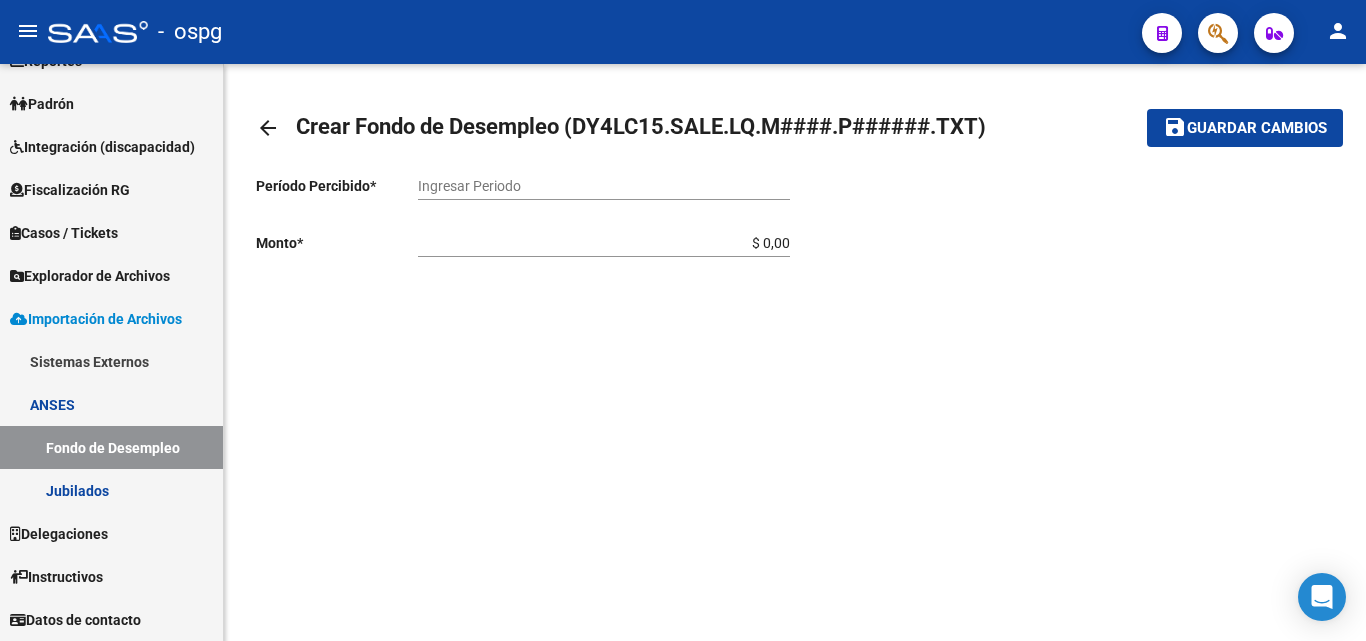 click on "Ingresar Periodo" at bounding box center [604, 186] 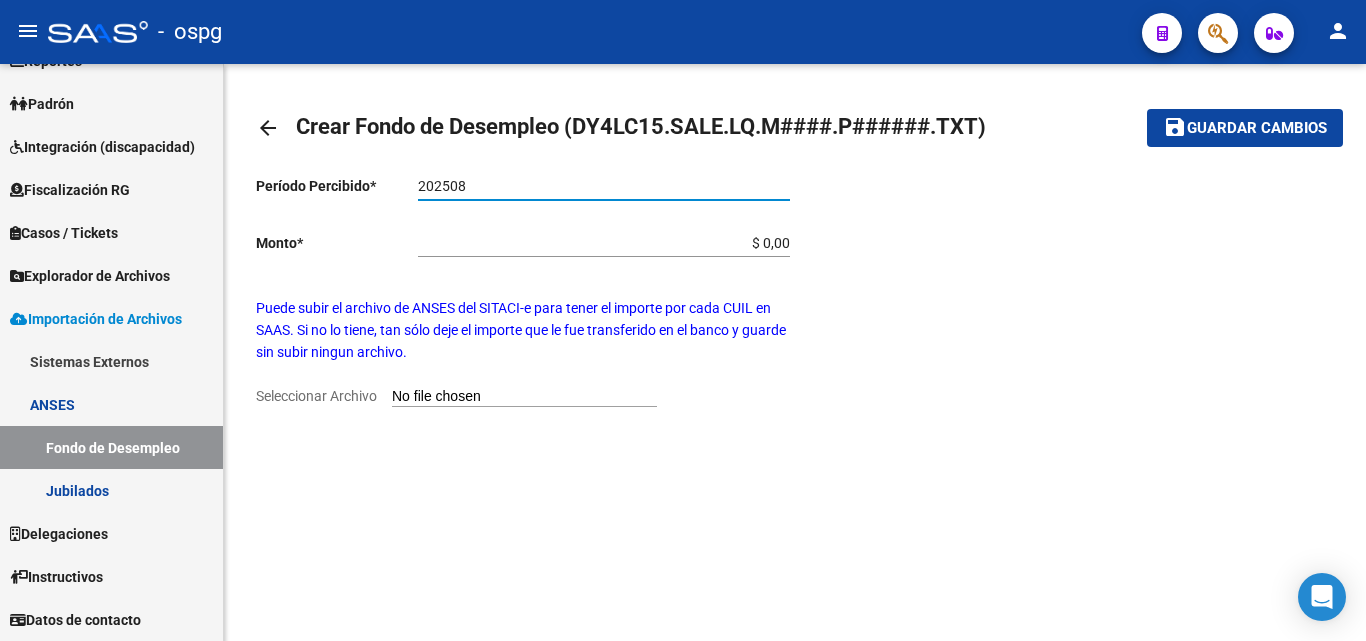 type on "202508" 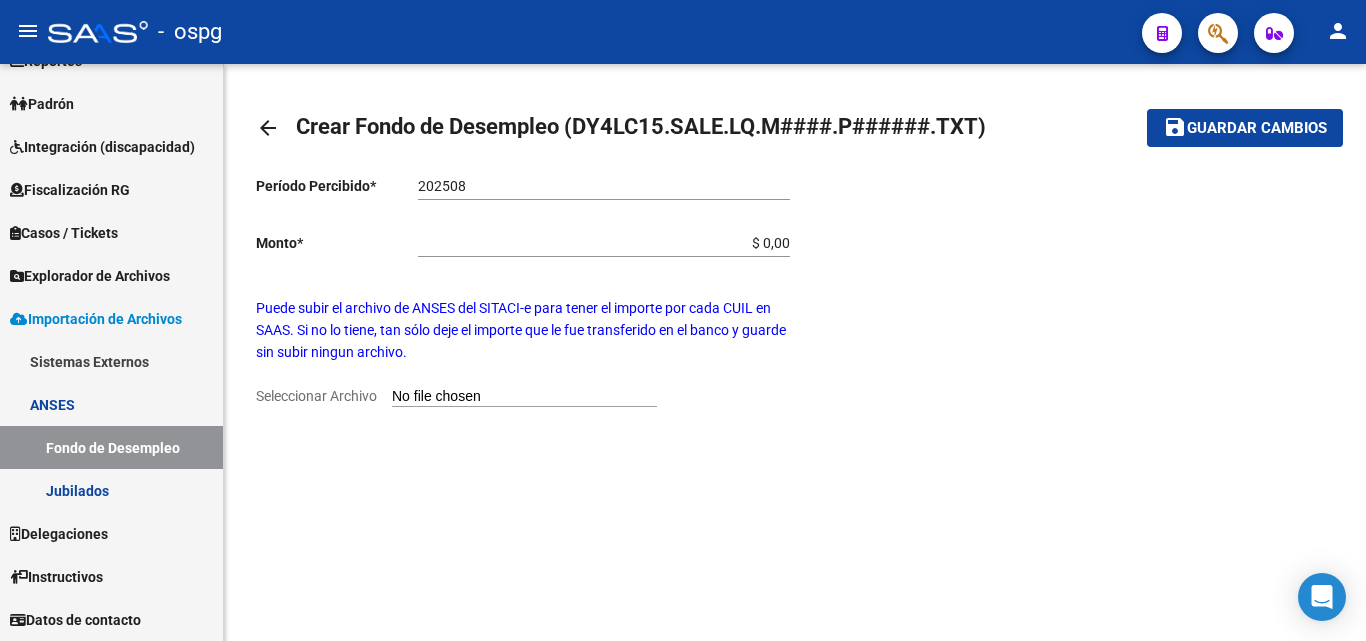 click on "Seleccionar Archivo" at bounding box center (524, 397) 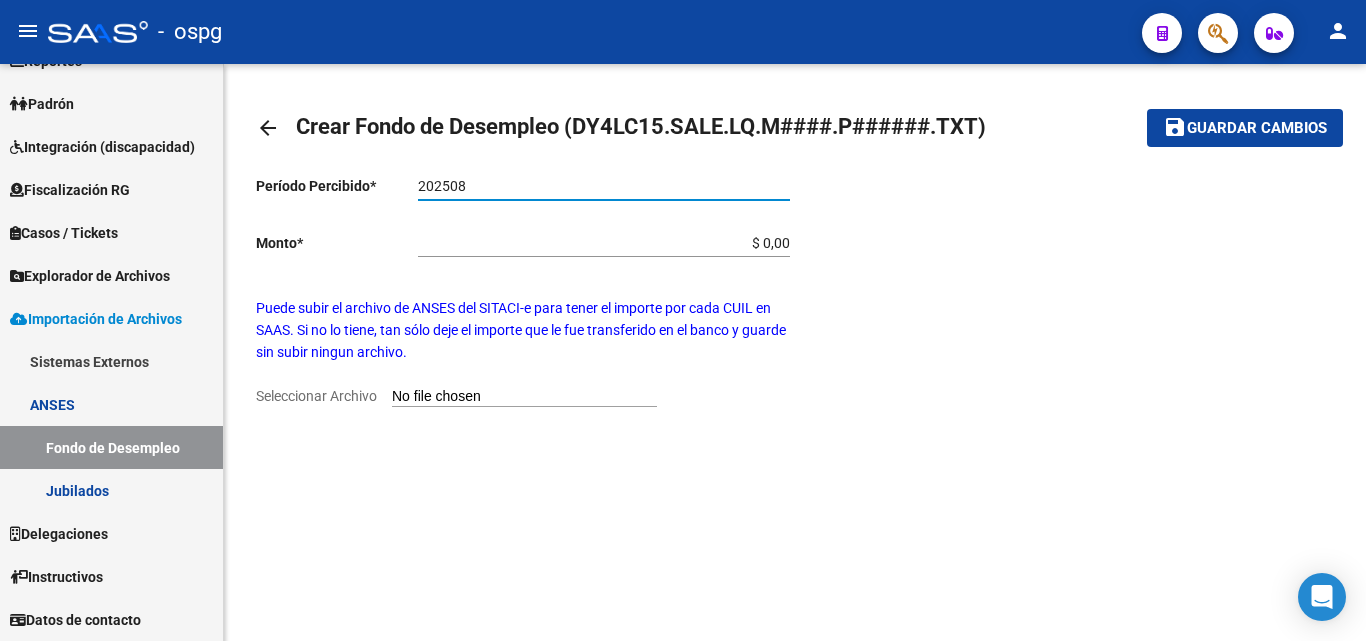 drag, startPoint x: 483, startPoint y: 185, endPoint x: 372, endPoint y: 167, distance: 112.44999 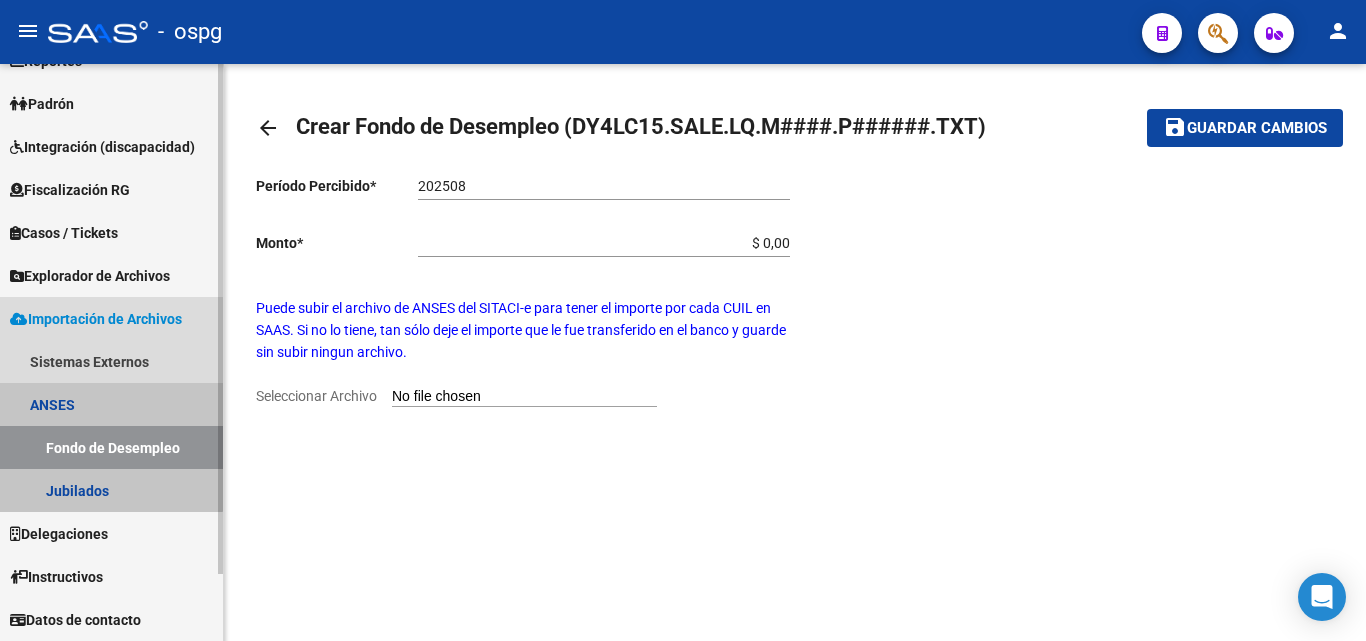 click on "Fondo de Desempleo" at bounding box center (111, 447) 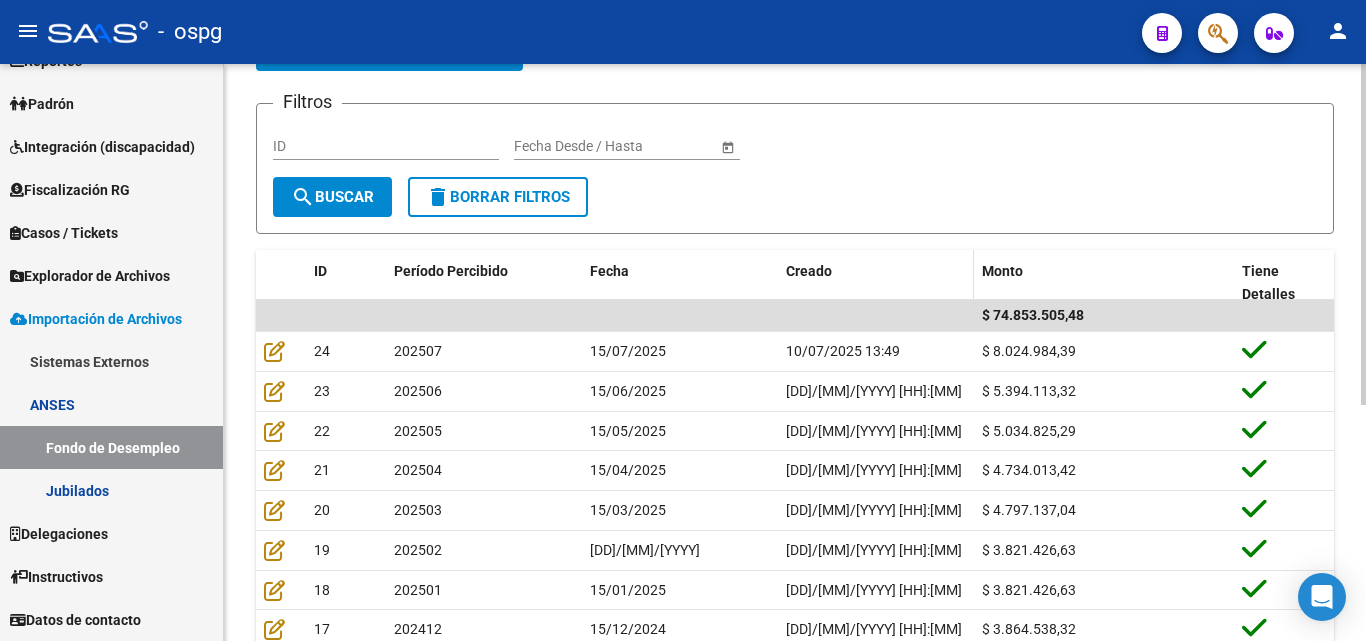 scroll, scrollTop: 200, scrollLeft: 0, axis: vertical 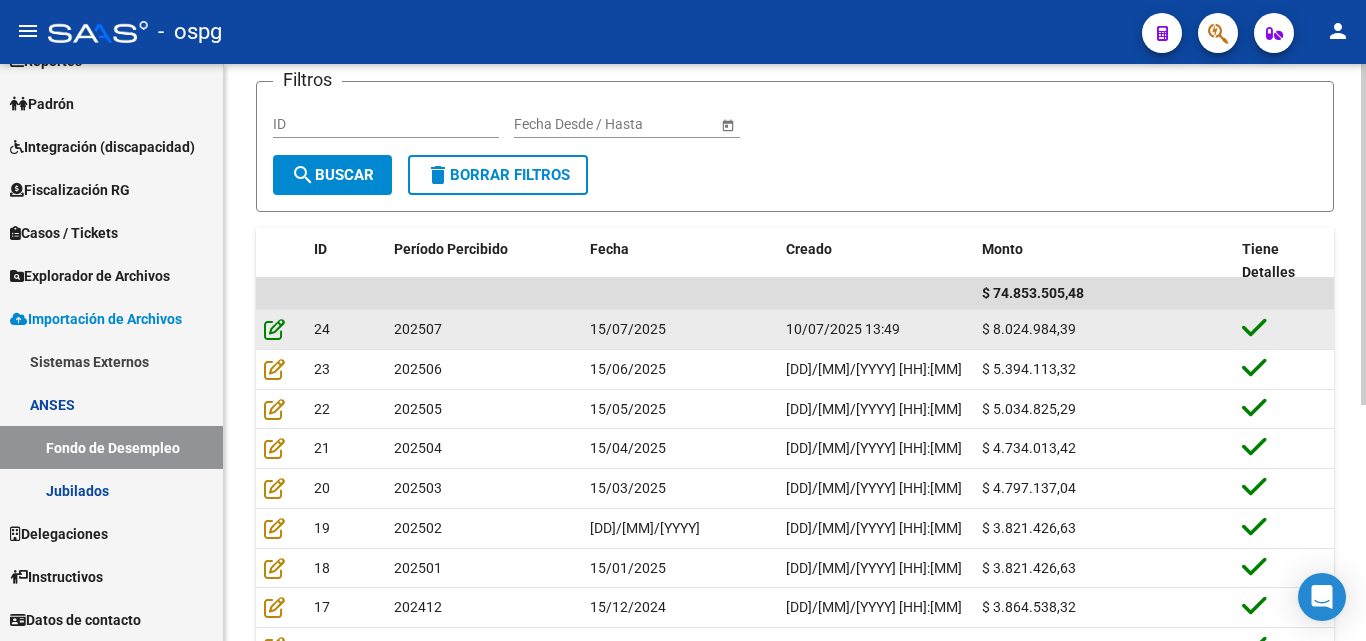 click 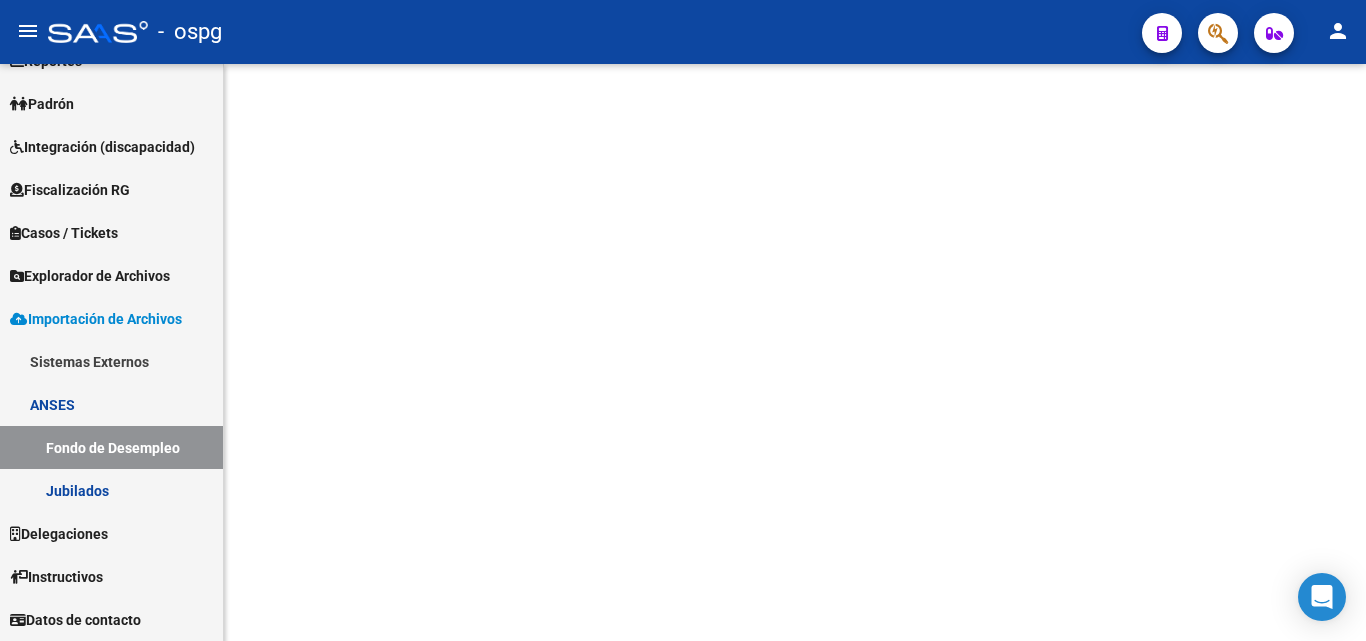 scroll, scrollTop: 0, scrollLeft: 0, axis: both 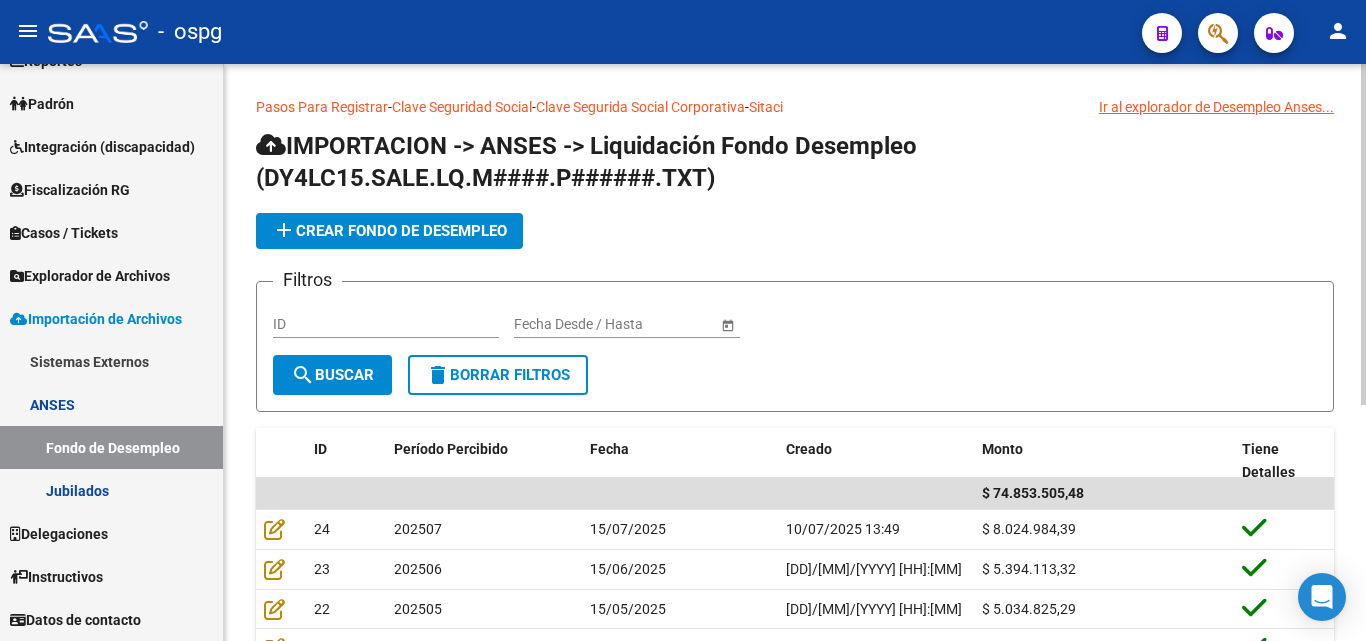 click on "add  Crear Fondo de Desempleo" 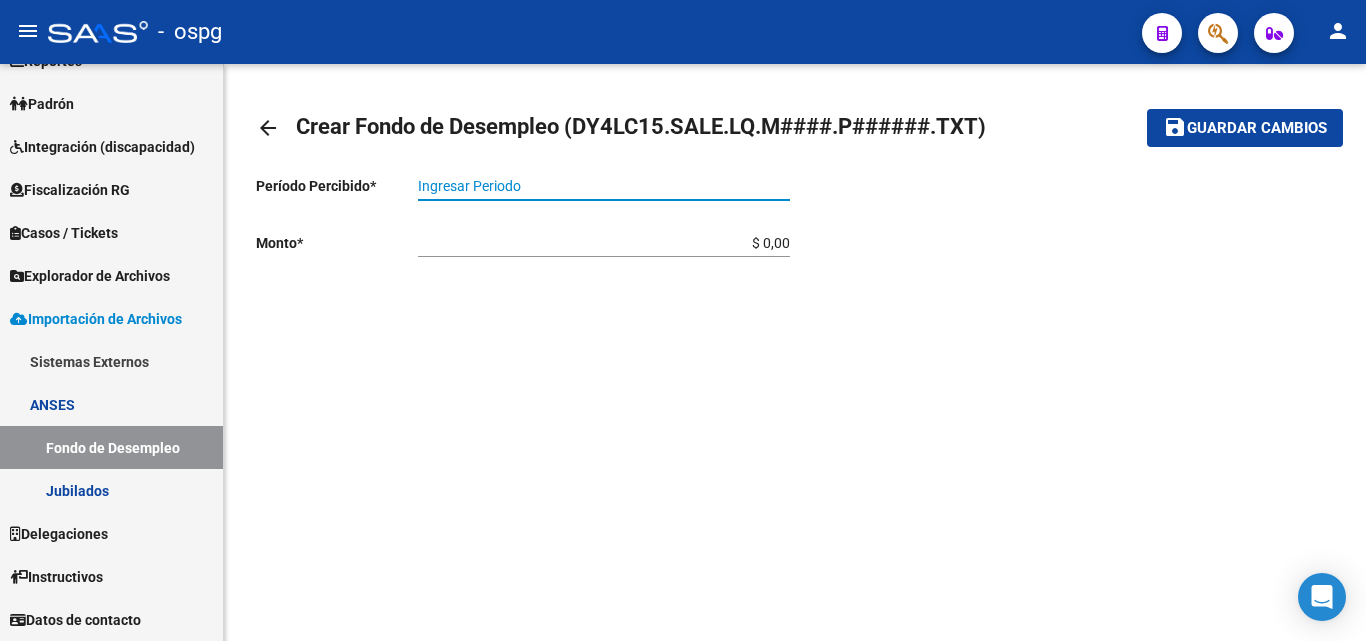click on "Ingresar Periodo" at bounding box center (604, 186) 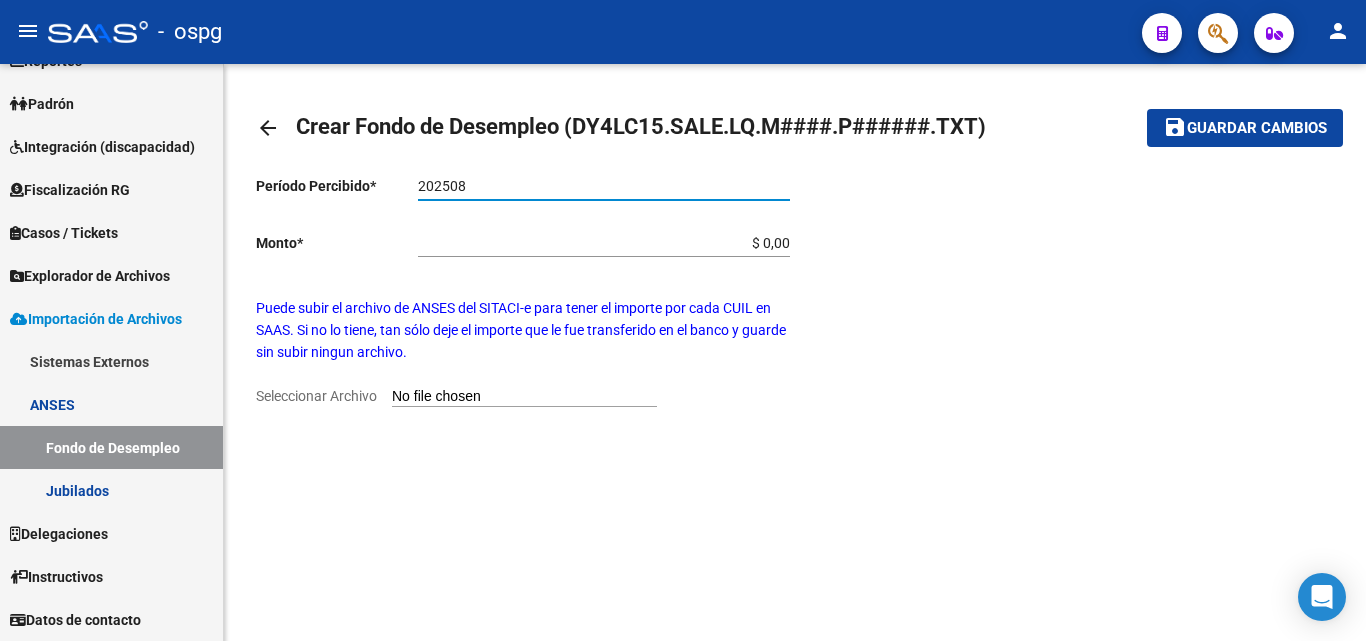 type on "202508" 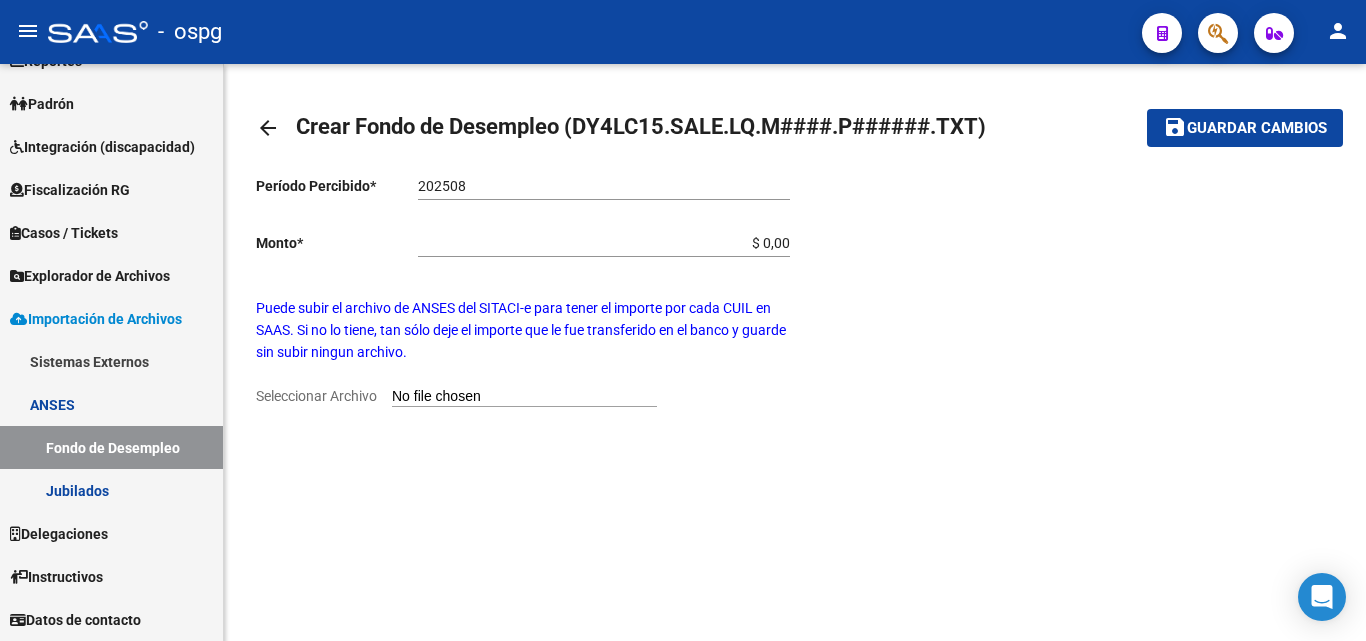 click on "Seleccionar Archivo" at bounding box center (524, 397) 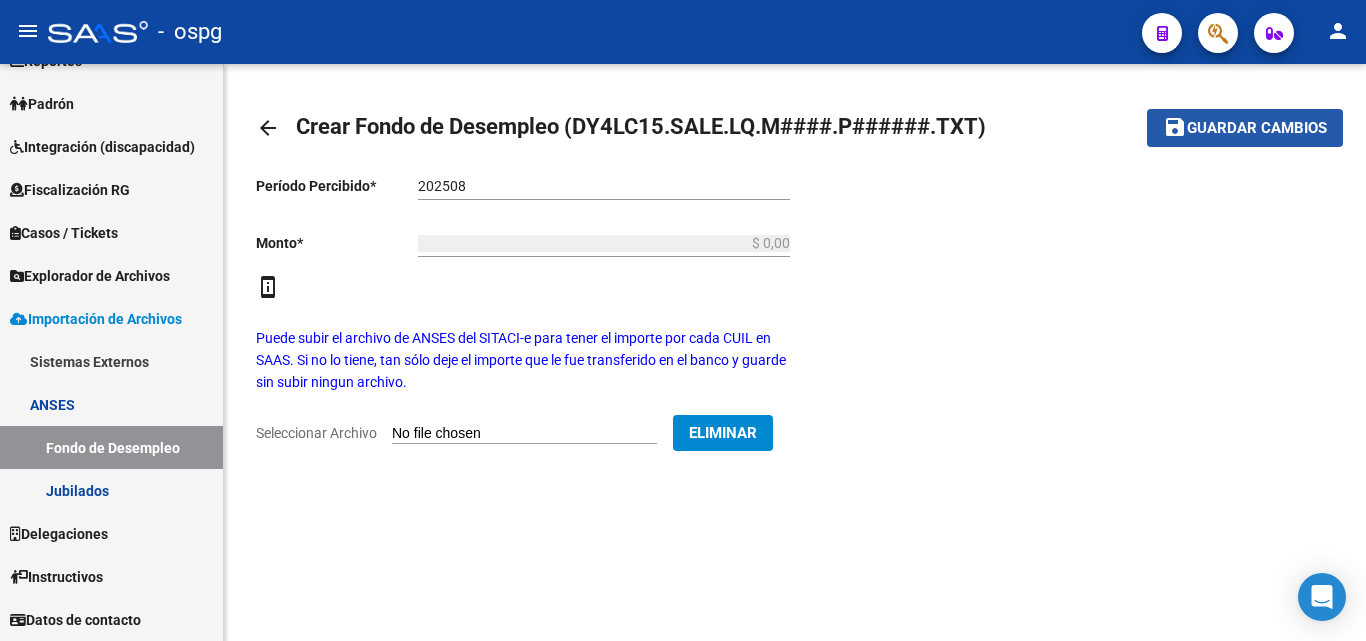 click on "Guardar cambios" 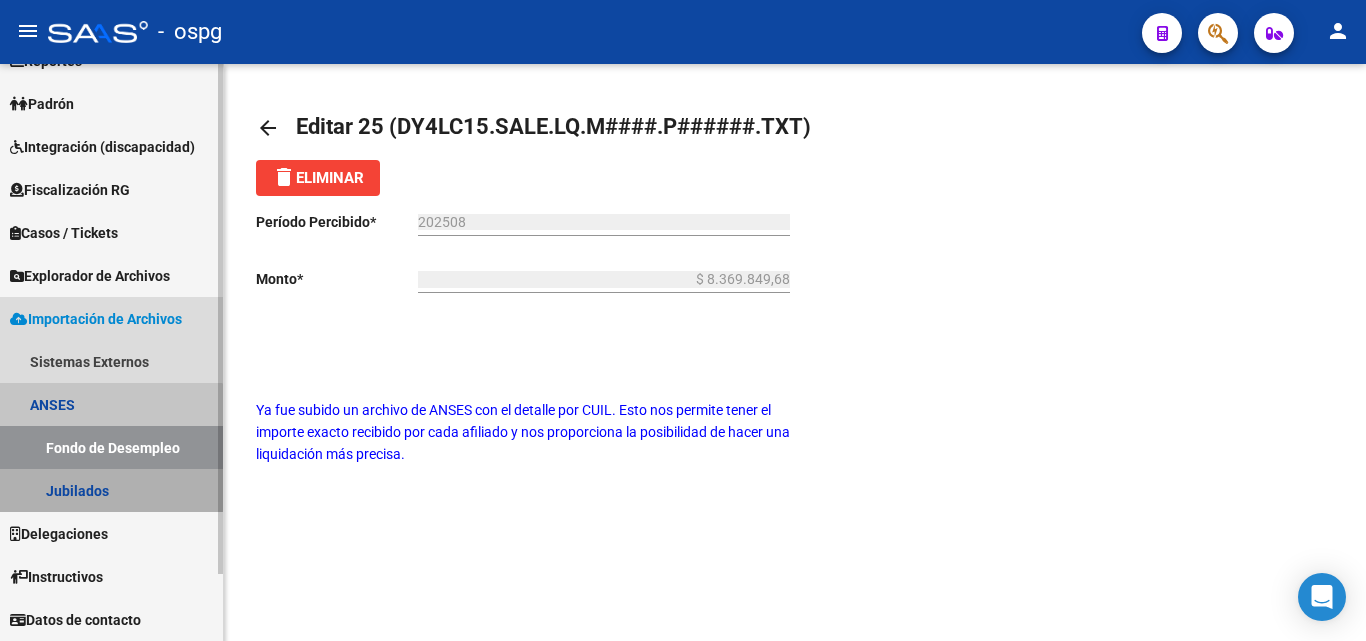 click on "Jubilados" at bounding box center (111, 490) 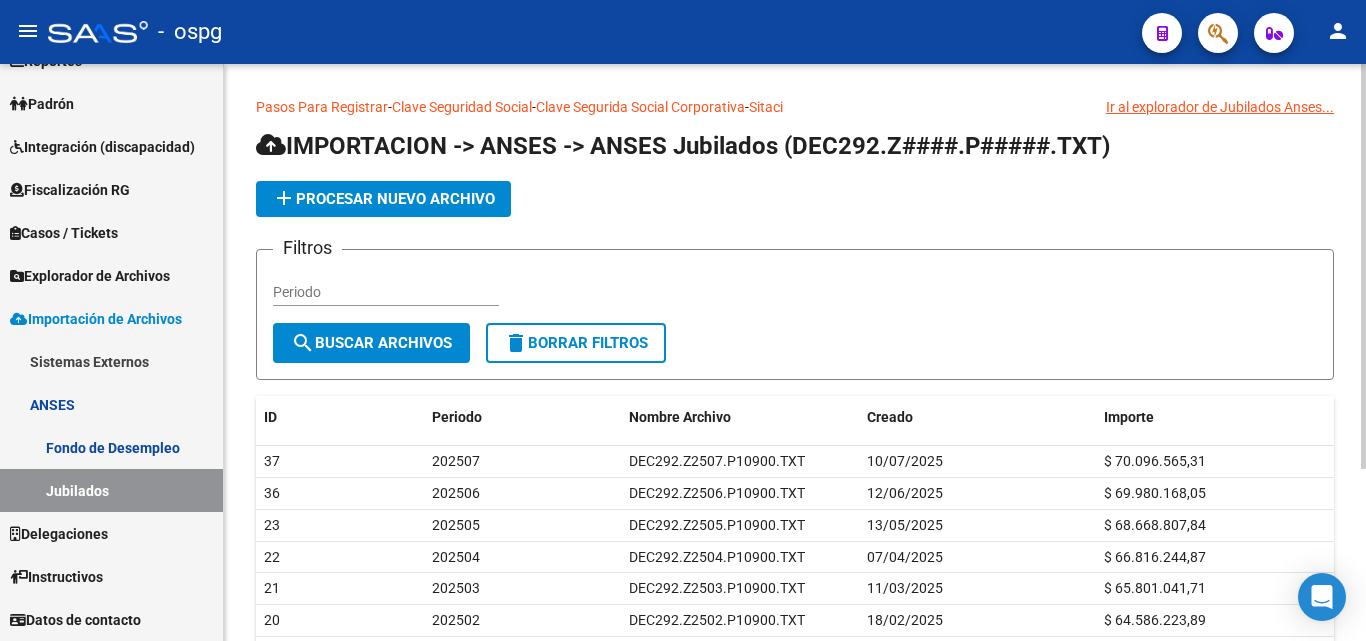 click on "add" 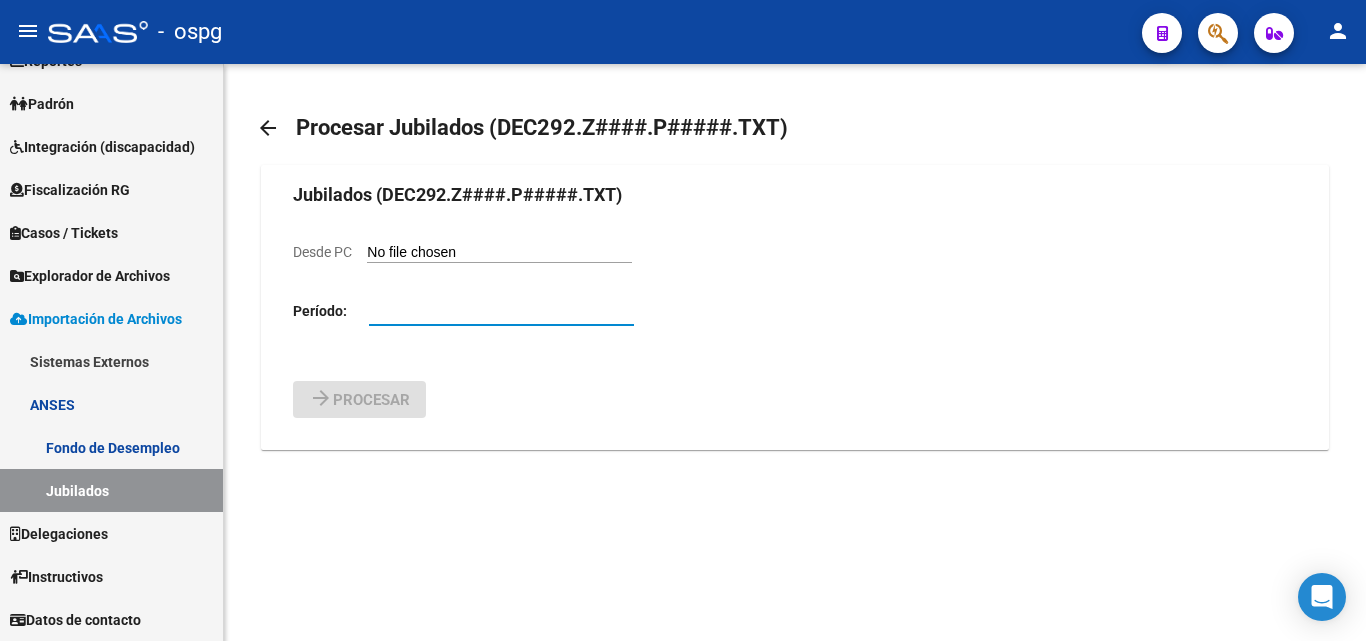 click at bounding box center [501, 311] 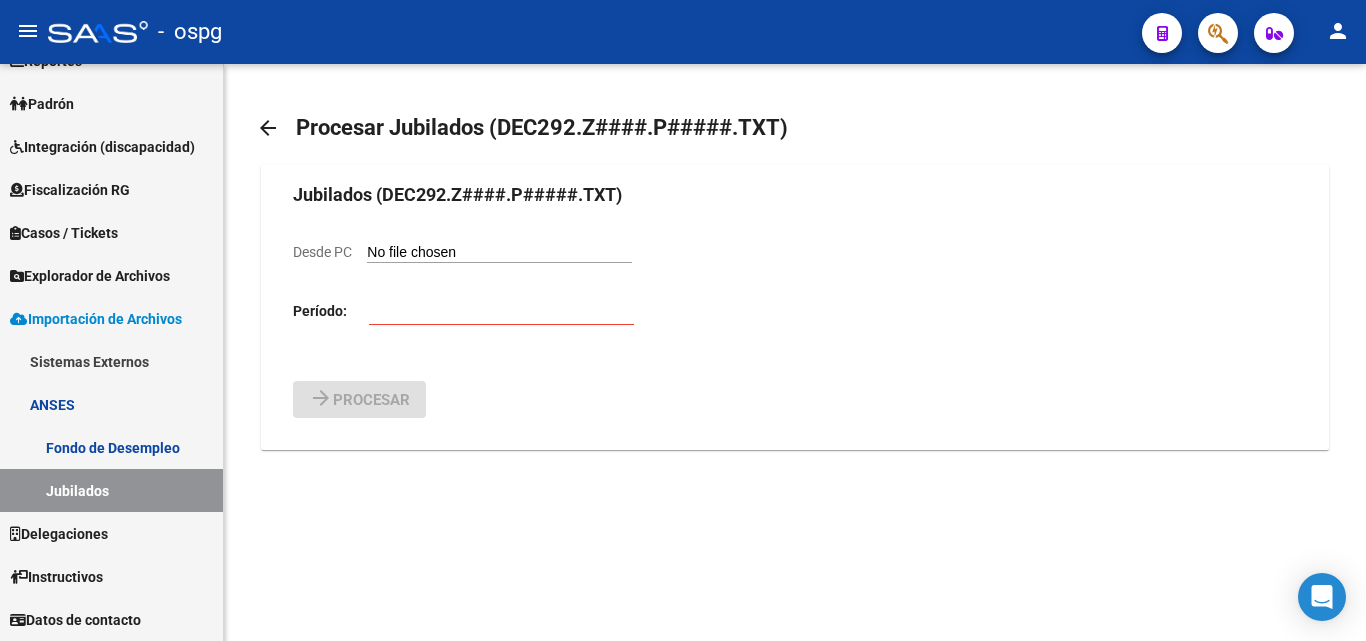 type on "C:\fakepath\DEC292.Z2508.P10900.txt" 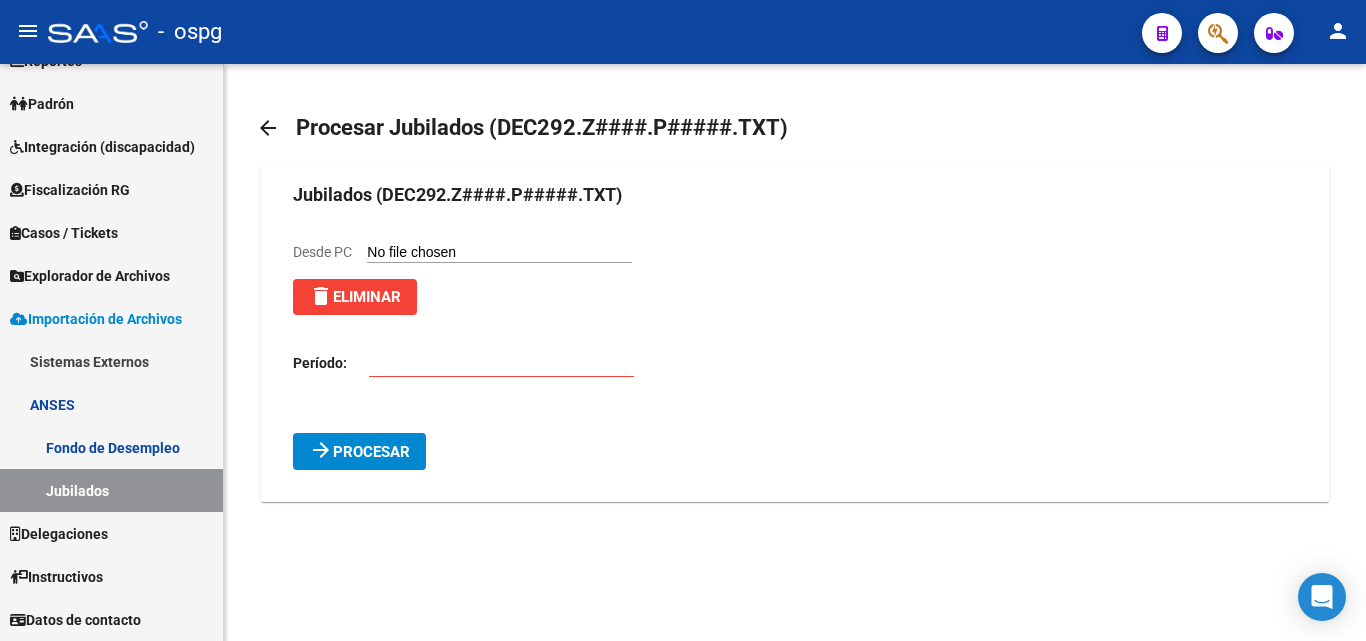 click at bounding box center (501, 363) 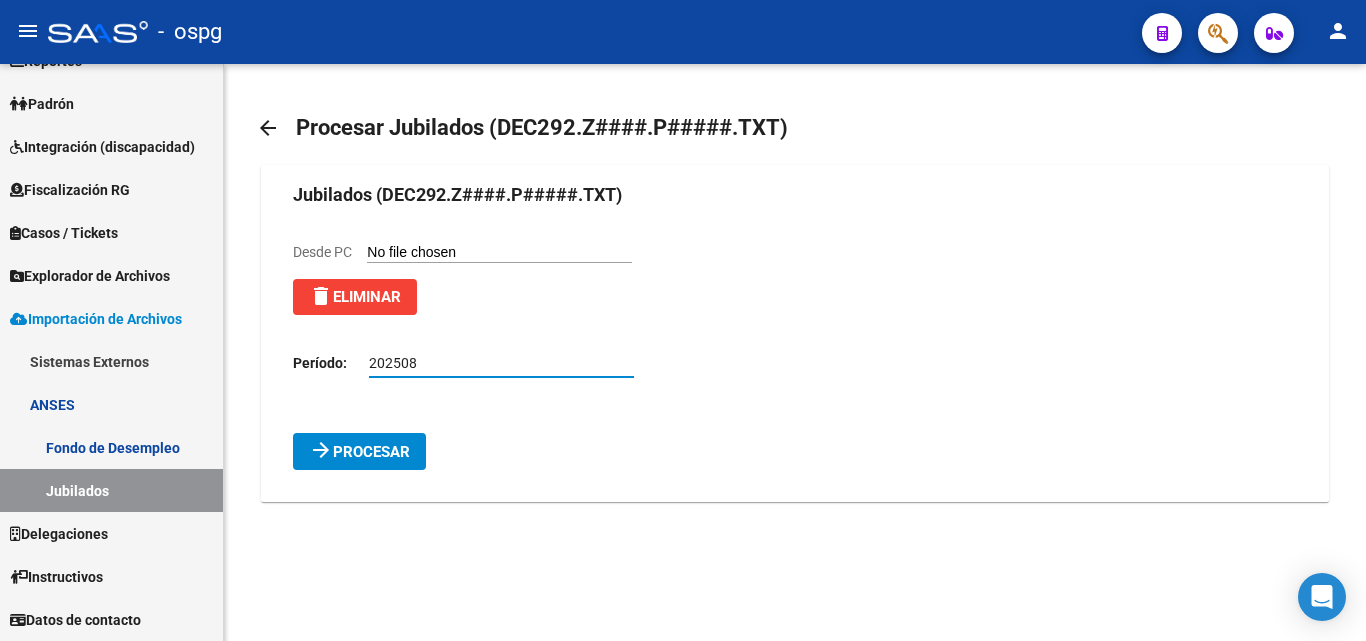 type on "202508" 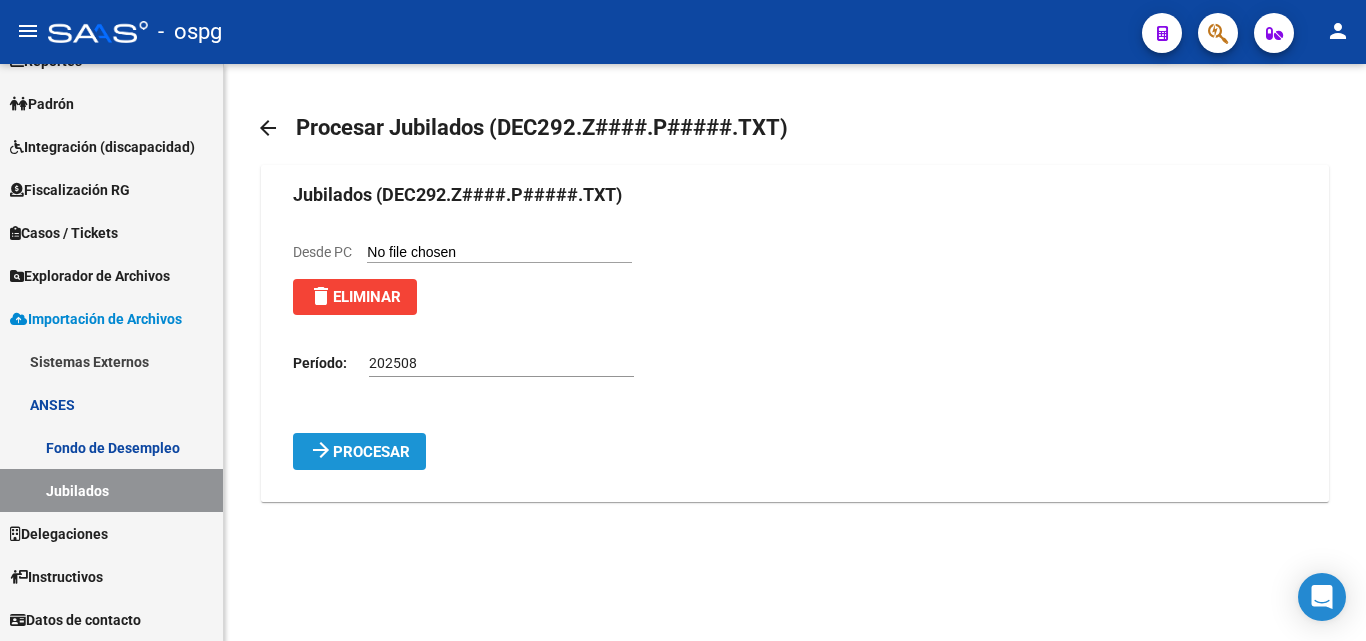 click on "Procesar" 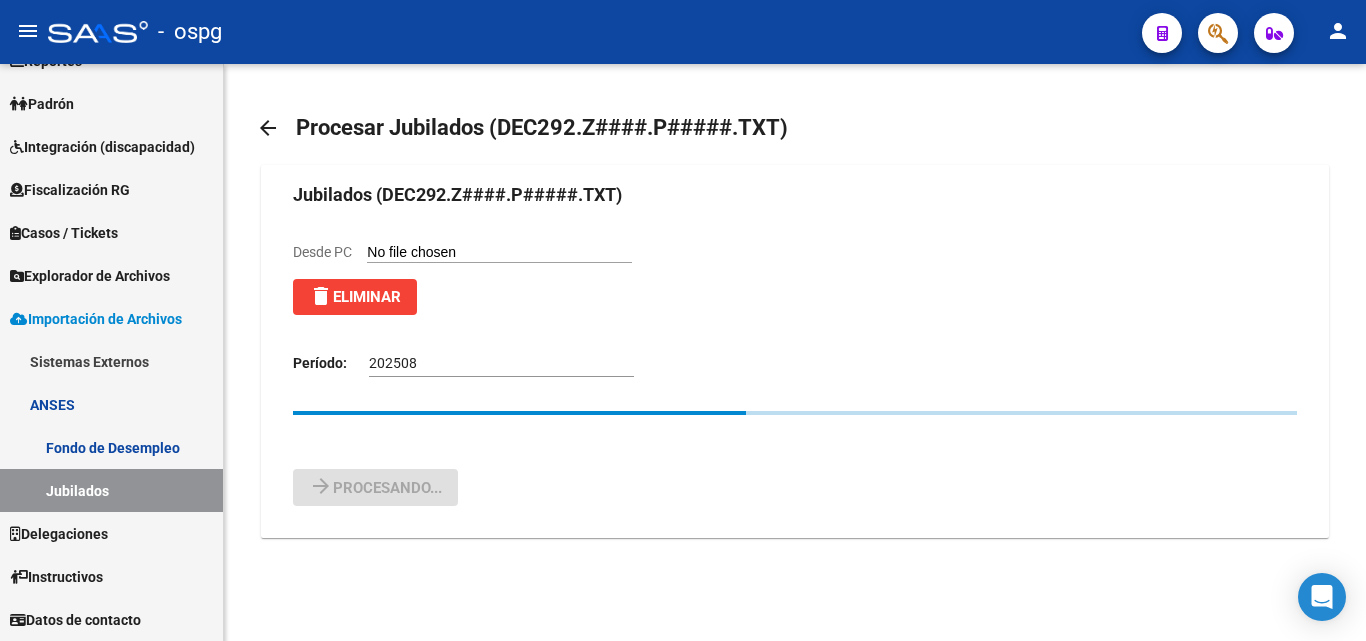 type 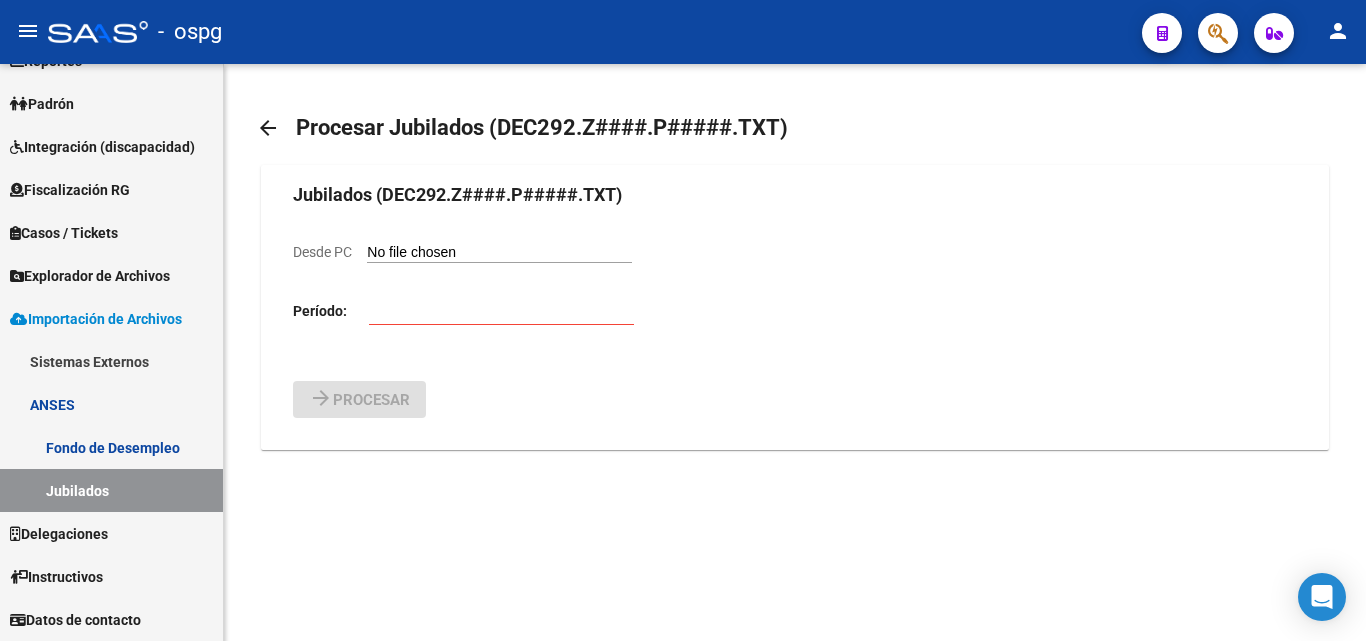 click on "arrow_back" 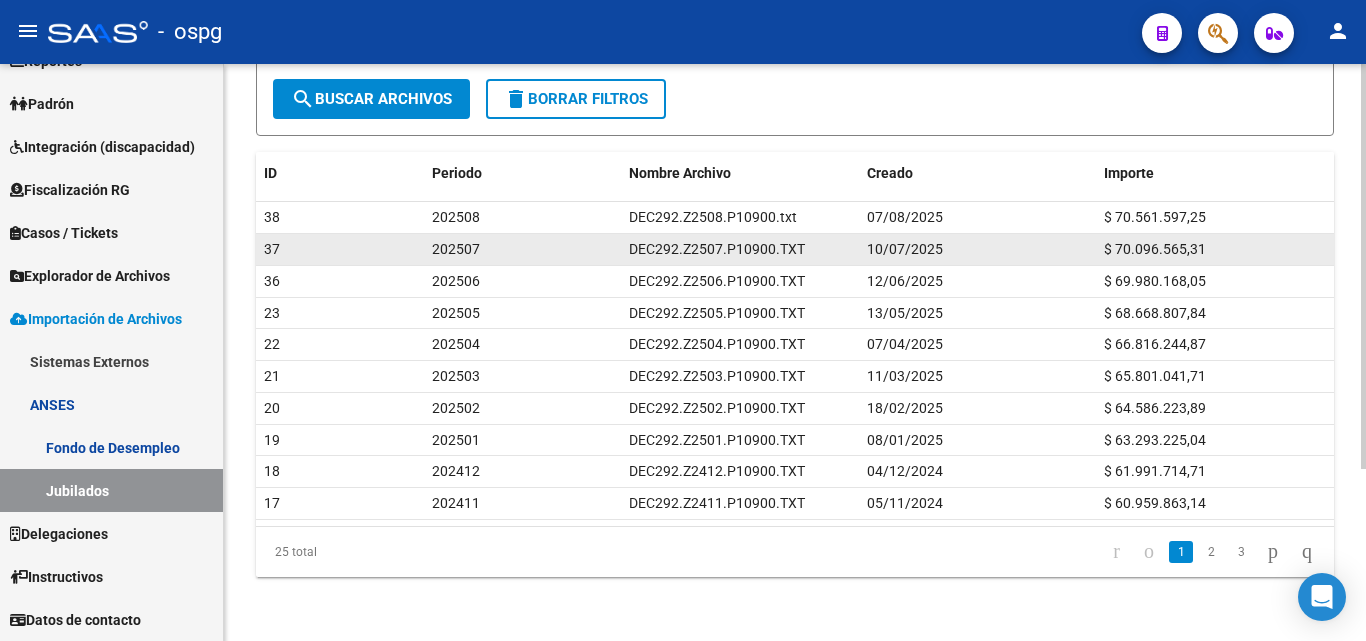 scroll, scrollTop: 245, scrollLeft: 0, axis: vertical 